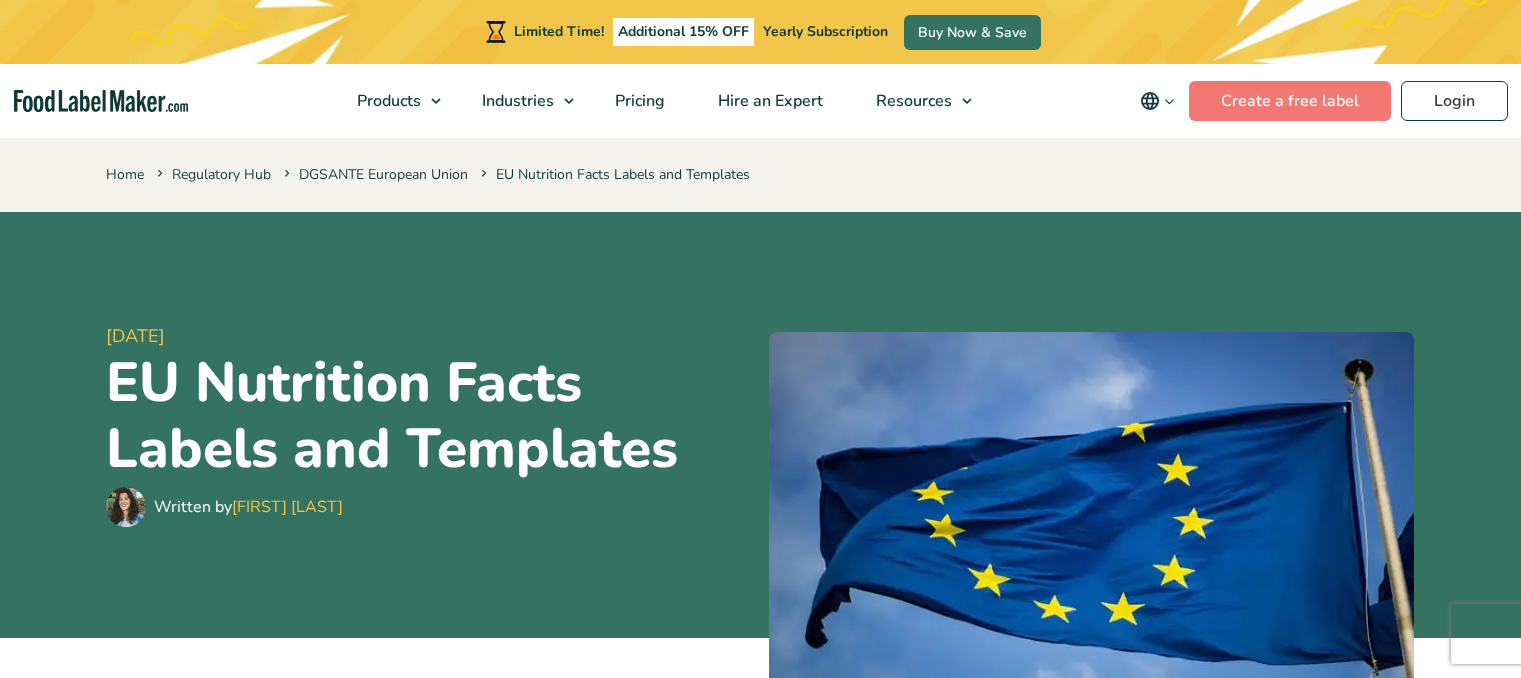 scroll, scrollTop: 1302, scrollLeft: 0, axis: vertical 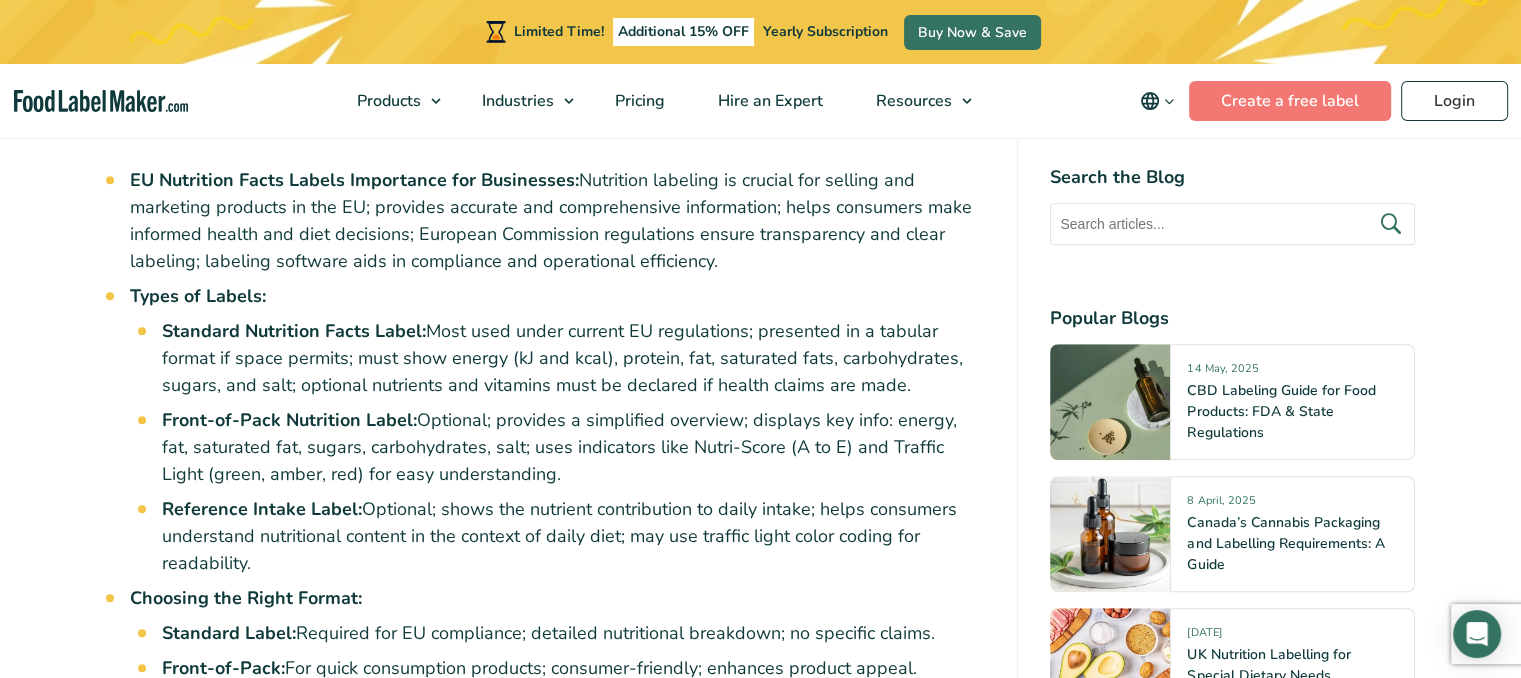 drag, startPoint x: 574, startPoint y: 171, endPoint x: 715, endPoint y: 268, distance: 171.14322 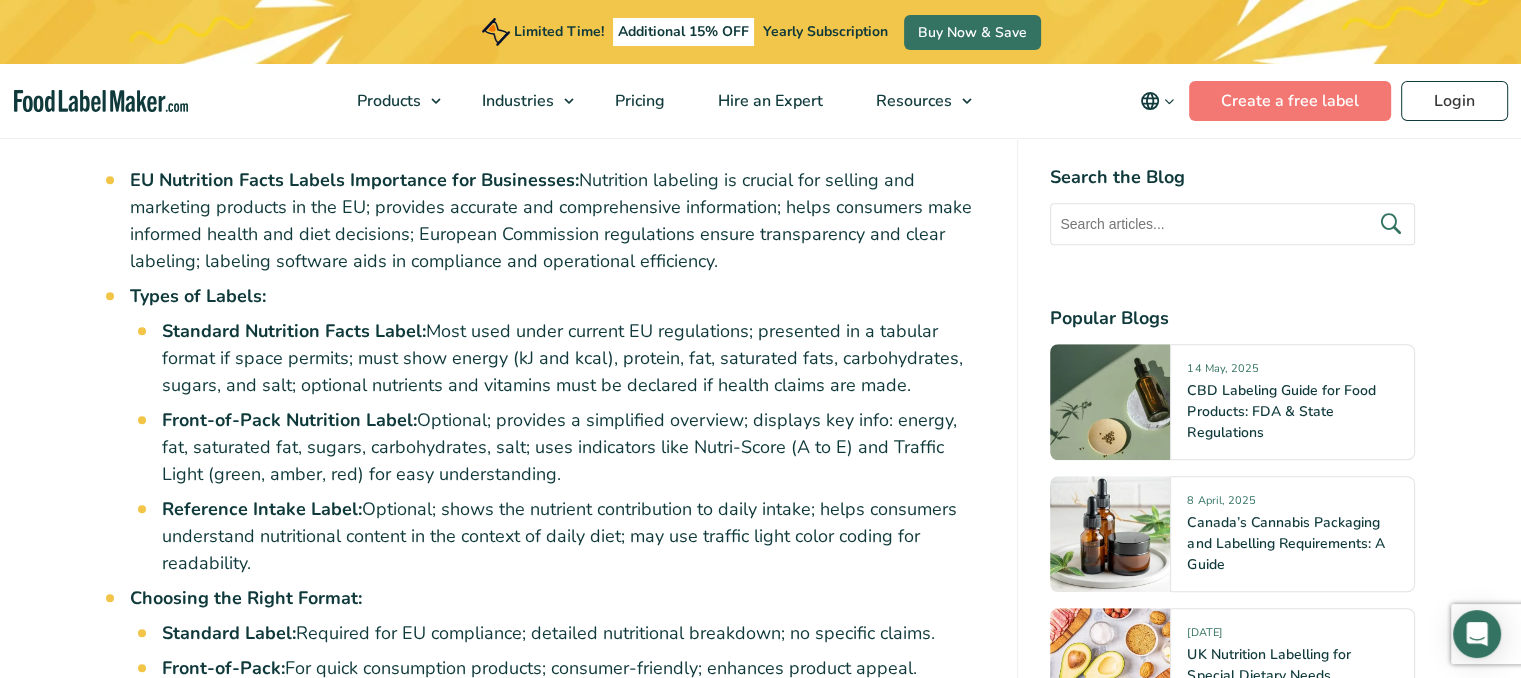 copy on "Nutrition labeling is crucial for selling and marketing products in the EU; provides accurate and comprehensive information; helps consumers make informed health and diet decisions; European Commission regulations ensure transparency and clear labeling; labeling software aids in compliance and operational efficiency." 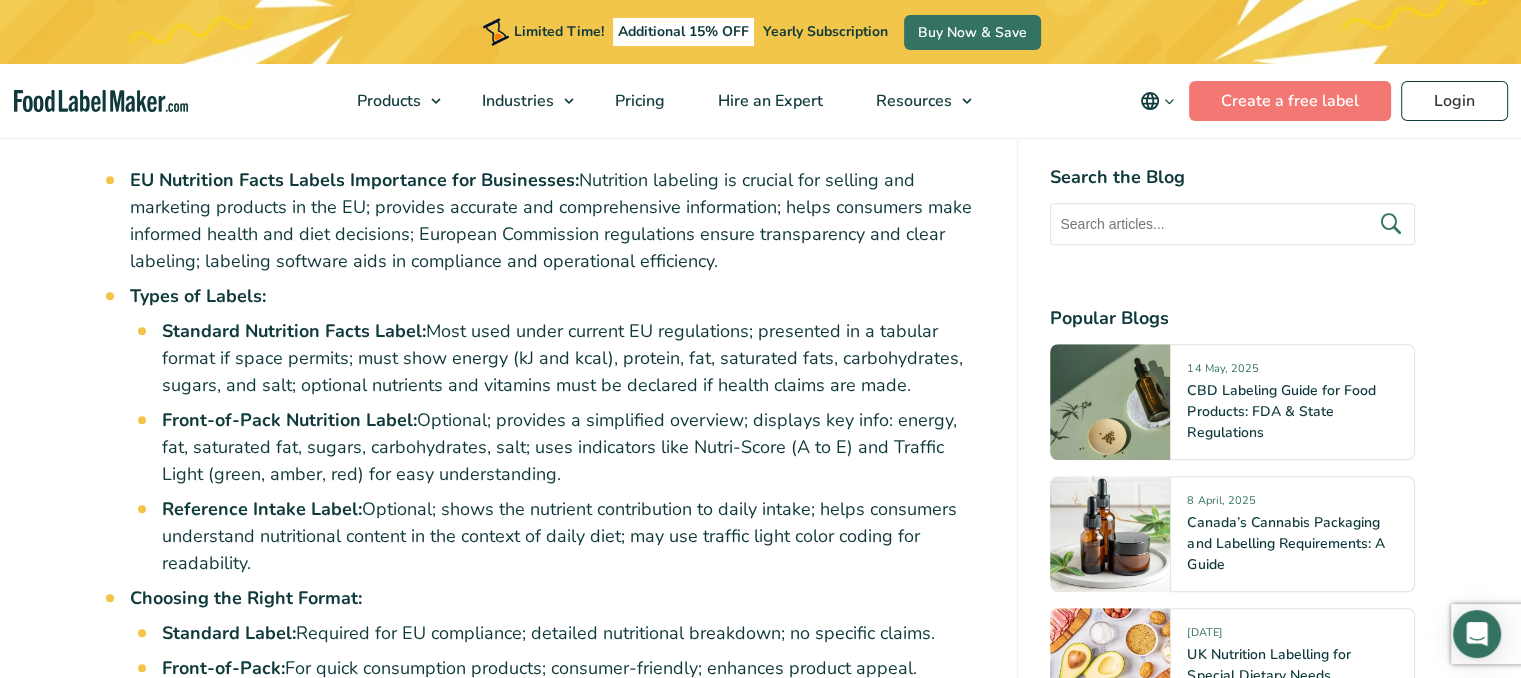 copy on "Nutrition labeling is crucial for selling and marketing products in the EU; provides accurate and comprehensive information; helps consumers make informed health and diet decisions; European Commission regulations ensure transparency and clear labeling; labeling software aids in compliance and operational efficiency." 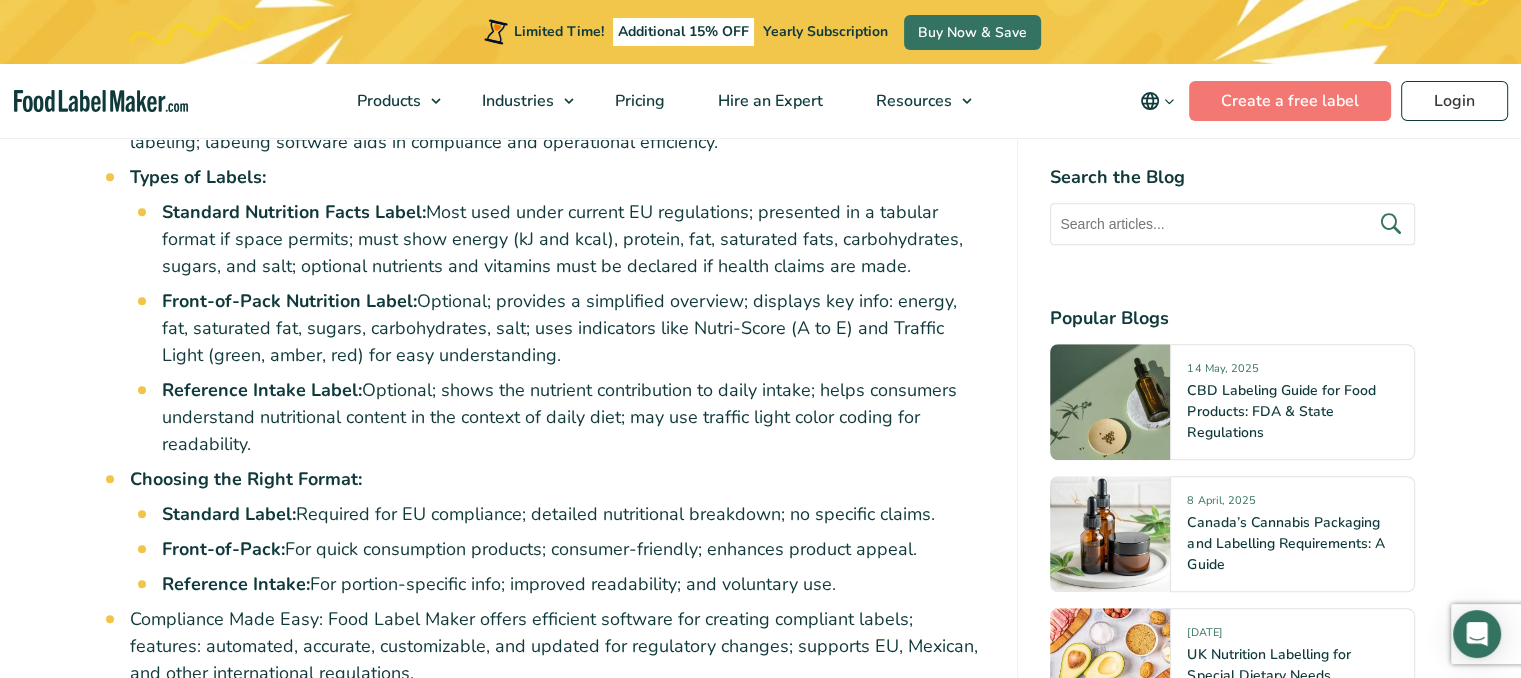 scroll, scrollTop: 1312, scrollLeft: 0, axis: vertical 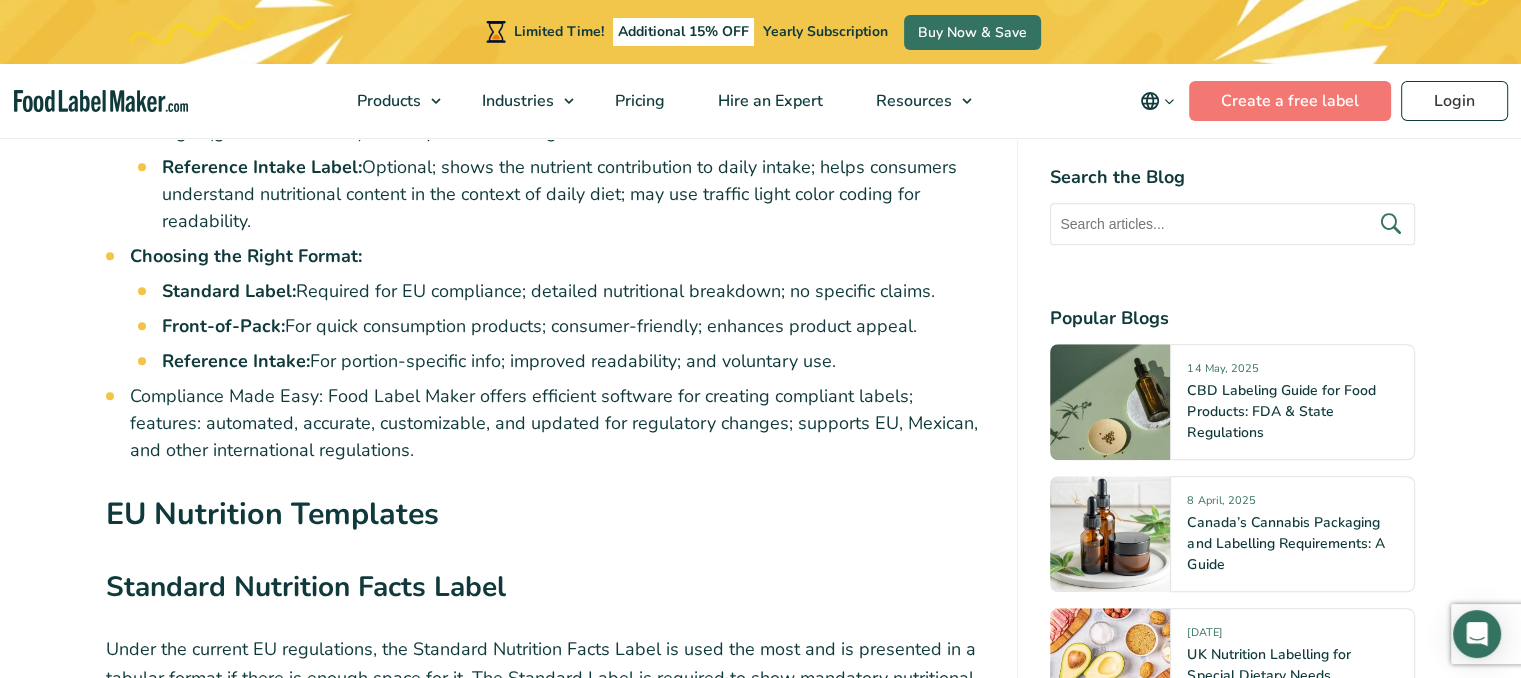 drag, startPoint x: 131, startPoint y: 200, endPoint x: 880, endPoint y: 356, distance: 765.0732 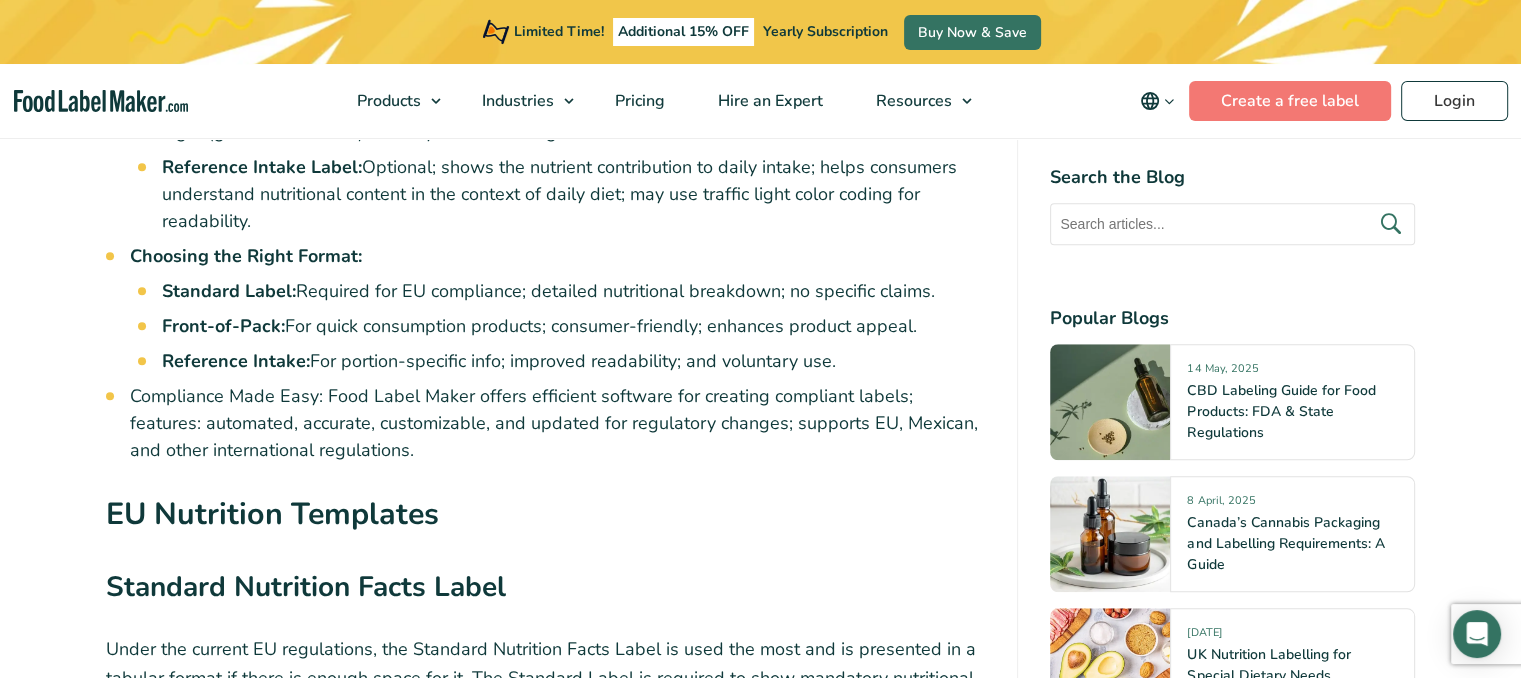 copy on "Types of Labels:
Standard Nutrition Facts Label:  Most used under current EU regulations; presented in a tabular format if space permits; must show energy (kJ and kcal), protein, fat, saturated fats, carbohydrates, sugars, and salt; optional nutrients and vitamins must be declared if health claims are made.
Front-of-Pack Nutrition Label:  Optional; provides a simplified overview; displays key info: energy, fat, saturated fat, sugars, carbohydrates, salt; uses indicators like Nutri-Score (A to E) and Traffic Light (green, amber, red) for easy understanding.
Reference Intake Label:  Optional; shows the nutrient contribution to daily intake; helps consumers understand nutritional content in the context of daily diet; may use traffic light color coding for readability.
Choosing the Right Format:
Standard Label:  Required for [REGION] compliance; detailed nutritional breakdown; no specific claims.
Front-of-Pack:  For quick consumption products; consumer-friendly; enhances product appeal.
Reference Intak..." 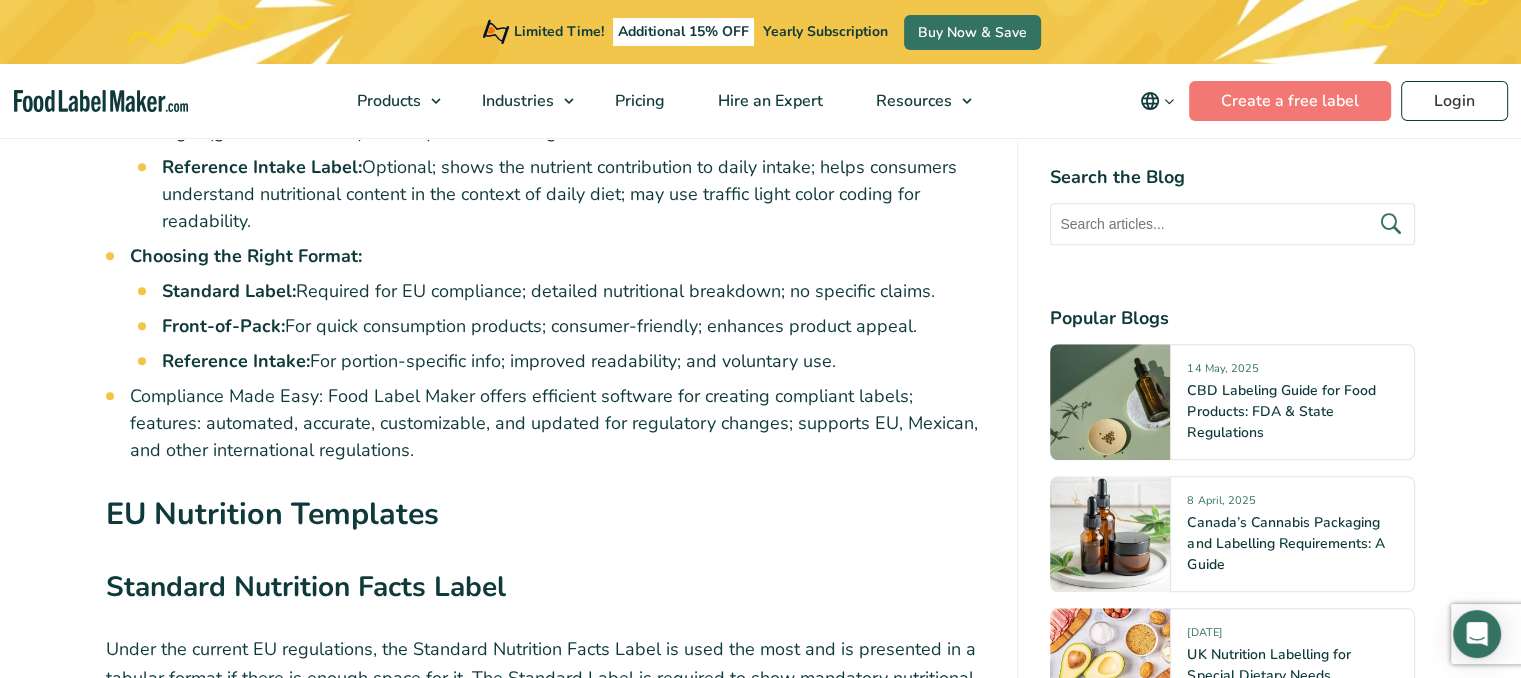 copy on "Types of Labels:
Standard Nutrition Facts Label:  Most used under current EU regulations; presented in a tabular format if space permits; must show energy (kJ and kcal), protein, fat, saturated fats, carbohydrates, sugars, and salt; optional nutrients and vitamins must be declared if health claims are made.
Front-of-Pack Nutrition Label:  Optional; provides a simplified overview; displays key info: energy, fat, saturated fat, sugars, carbohydrates, salt; uses indicators like Nutri-Score (A to E) and Traffic Light (green, amber, red) for easy understanding.
Reference Intake Label:  Optional; shows the nutrient contribution to daily intake; helps consumers understand nutritional content in the context of daily diet; may use traffic light color coding for readability.
Choosing the Right Format:
Standard Label:  Required for [REGION] compliance; detailed nutritional breakdown; no specific claims.
Front-of-Pack:  For quick consumption products; consumer-friendly; enhances product appeal.
Reference Intak..." 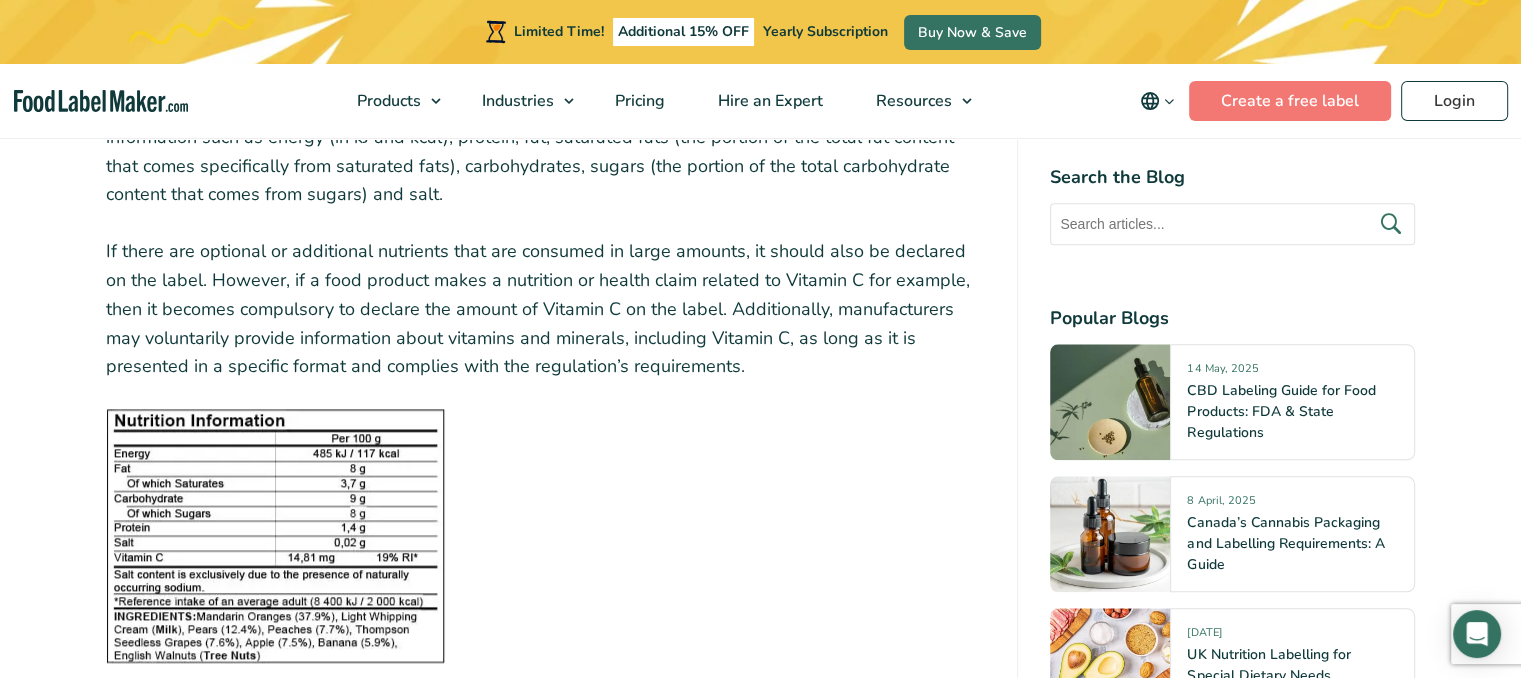 scroll, scrollTop: 2166, scrollLeft: 0, axis: vertical 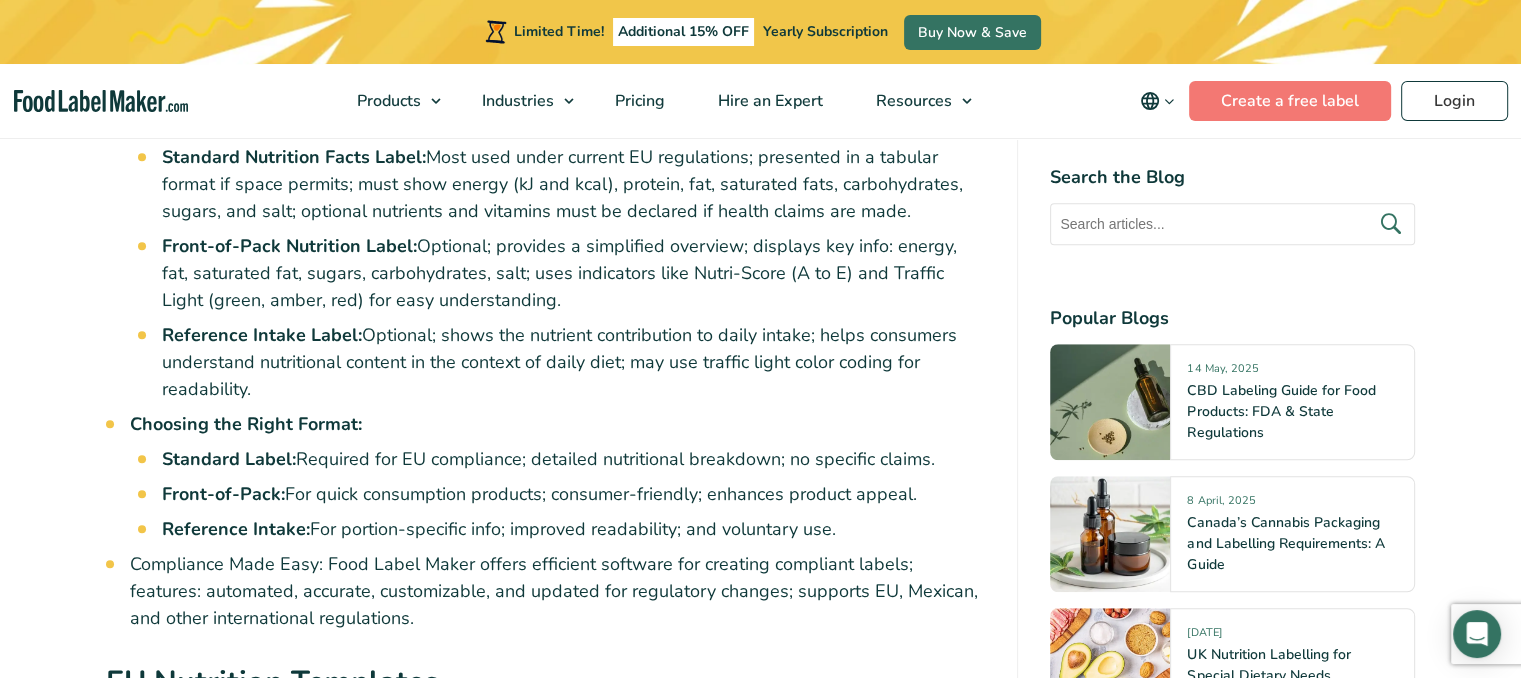 copy on "Types of Labels:
Standard Nutrition Facts Label:  Most used under current EU regulations; presented in a tabular format if space permits; must show energy (kJ and kcal), protein, fat, saturated fats, carbohydrates, sugars, and salt; optional nutrients and vitamins must be declared if health claims are made.
Front-of-Pack Nutrition Label:  Optional; provides a simplified overview; displays key info: energy, fat, saturated fat, sugars, carbohydrates, salt; uses indicators like Nutri-Score (A to E) and Traffic Light (green, amber, red) for easy understanding.
Reference Intake Label:  Optional; shows the nutrient contribution to daily intake; helps consumers understand nutritional content in the context of daily diet; may use traffic light color coding for readability.
Choosing the Right Format:
Standard Label:  Required for [REGION] compliance; detailed nutritional breakdown; no specific claims.
Front-of-Pack:  For quick consumption products; consumer-friendly; enhances product appeal.
Reference Intak..." 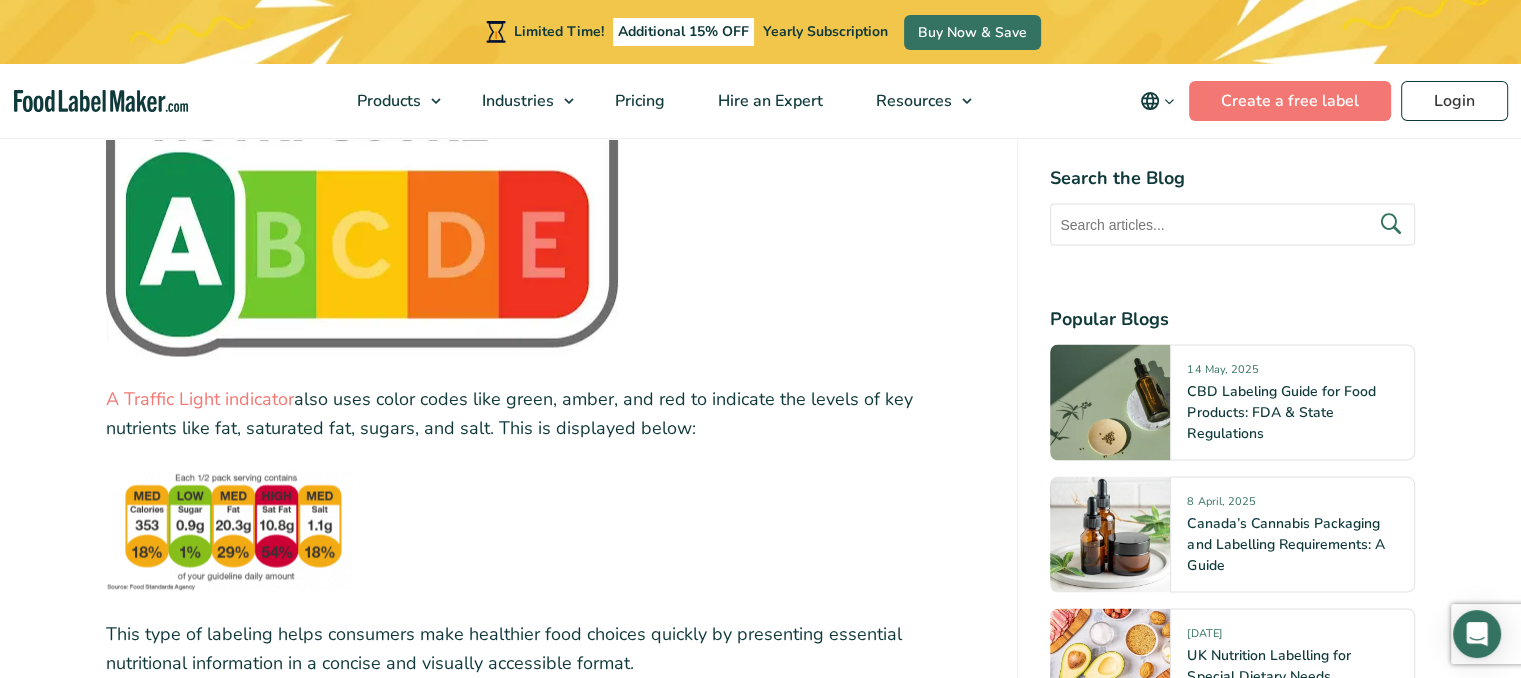 scroll, scrollTop: 3682, scrollLeft: 0, axis: vertical 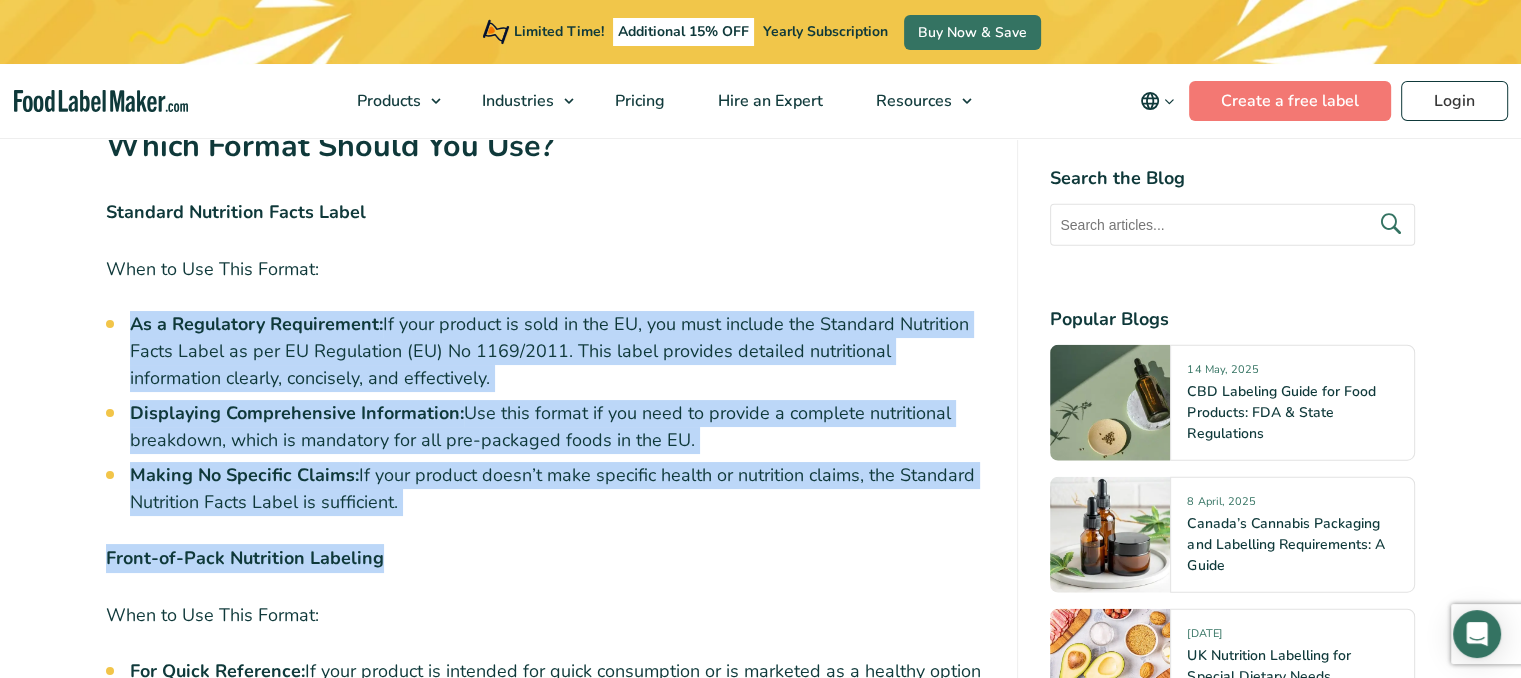 drag, startPoint x: 129, startPoint y: 278, endPoint x: 391, endPoint y: 480, distance: 330.82925 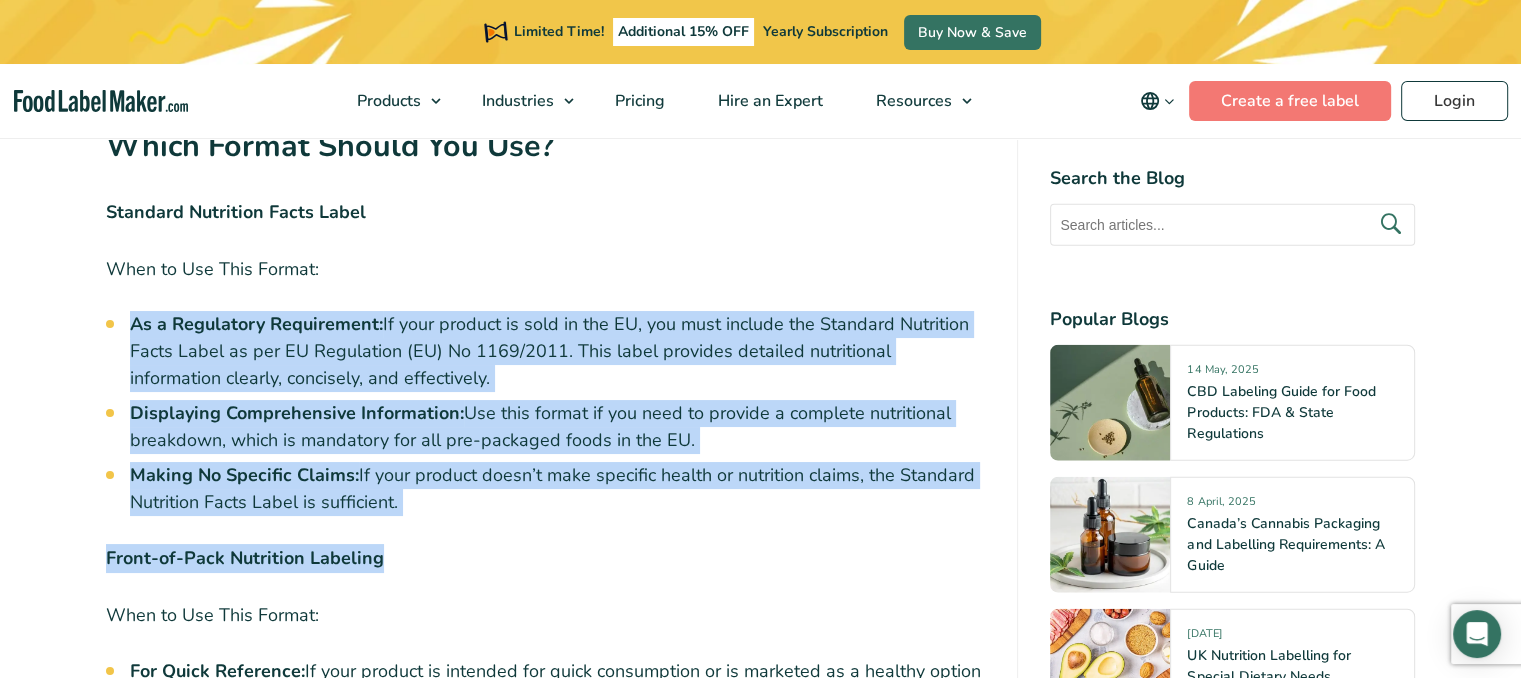 click on "For businesses in the food and beverage industry, nutrition labeling is of great importance when it comes to selling and marketing your products in the EU market. European nutrition labels are a way to present accurate and comprehensive information to consumers. Not only do they highlight the nutritional composition of food but they aim to help consumers make more informed decisions when it comes to their health and diet. The European Commission (EC) has set certain regulations for how EU nutrition labels should be presented on food packaging, and how this transparency and clear labeling best serves consumers. Labeling software can also assist businesses with the correct compliance steps and make their operations more efficient in the long run.
Table of Contents
Toggle
EU Nutrition Templates Which Format Should You Use? Easy Compliance Conclusion
TLDR
EU Nutrition Facts Labels Importance for Businesses:
Types of Labels:" at bounding box center [546, -982] 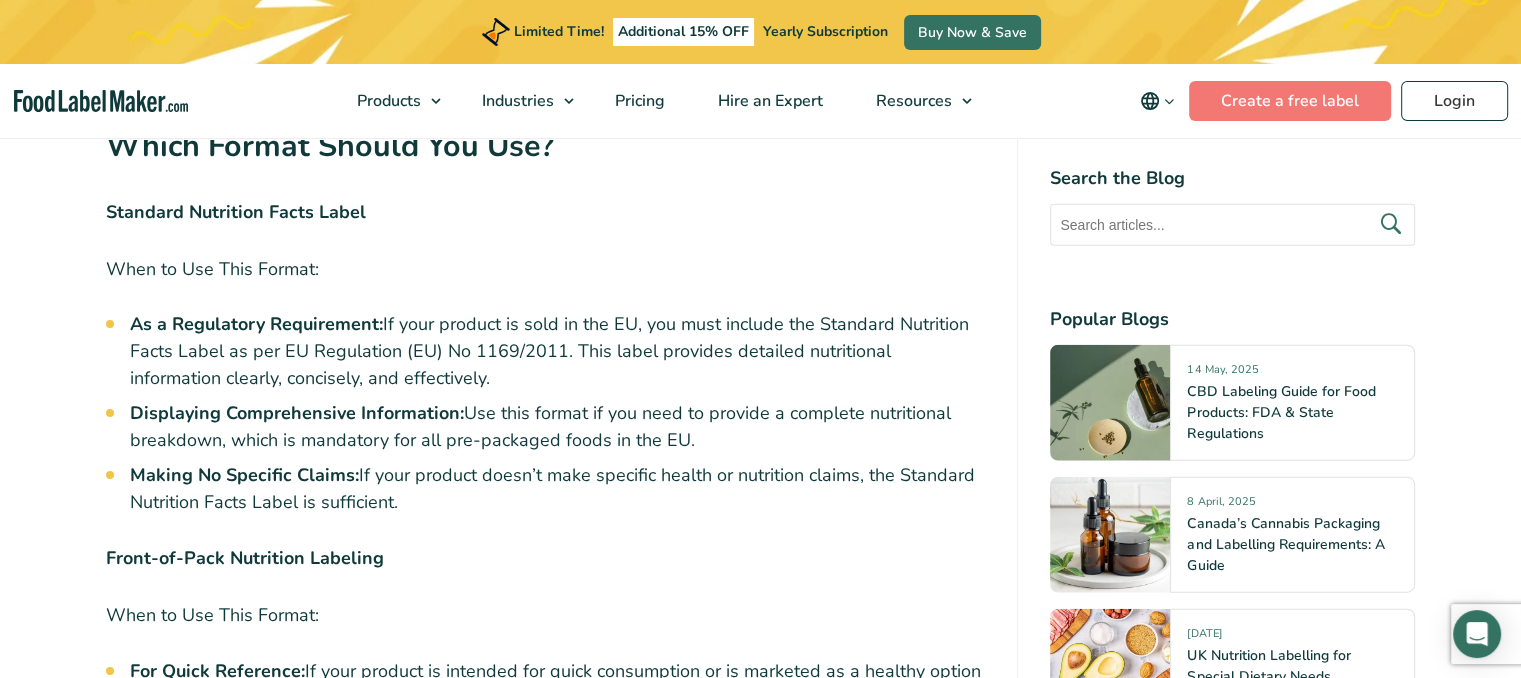 drag, startPoint x: 106, startPoint y: 228, endPoint x: 442, endPoint y: 455, distance: 405.49353 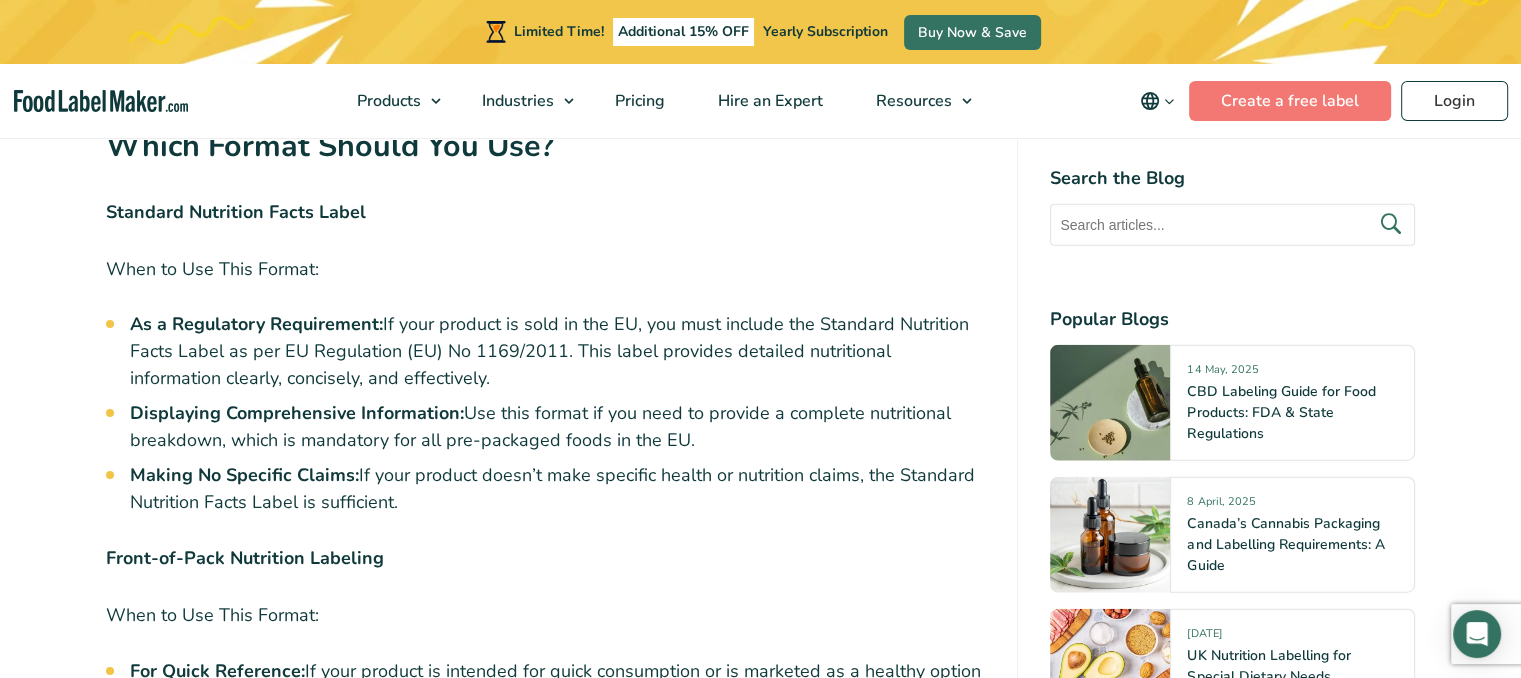 copy on "When to Use This Format:
As a Regulatory Requirement:  If your product is sold in the [REGION], you must include the Standard Nutrition Facts Label as per EU Regulation (EU) No 1169/2011. This label provides detailed nutritional information clearly, concisely, and effectively.
Displaying Comprehensive Information:  Use this format if you need to provide a complete nutritional breakdown, which is mandatory for all pre-packaged foods in the [REGION].
Making No Specific Claims:  If your product doesn’t make specific health or nutrition claims, the Standard Nutrition Facts Label is sufficient." 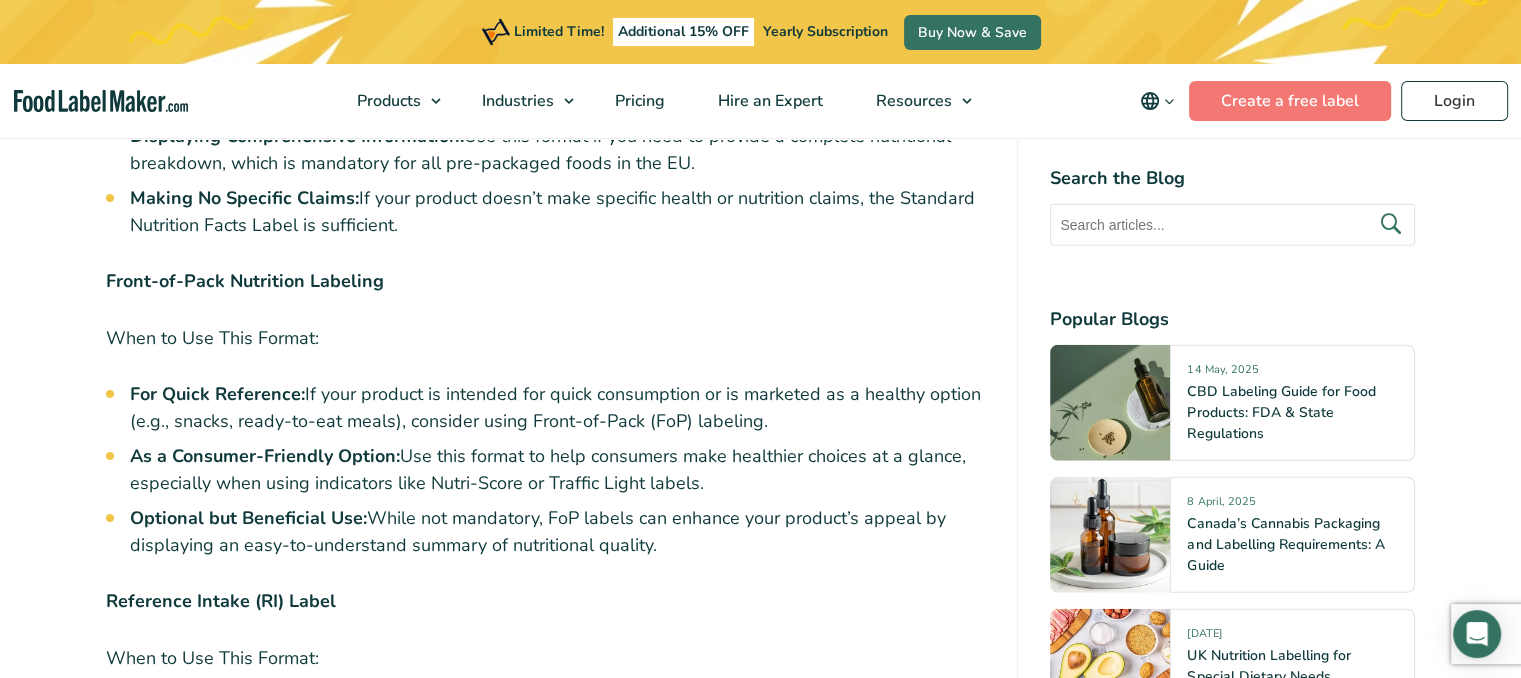 scroll, scrollTop: 5048, scrollLeft: 0, axis: vertical 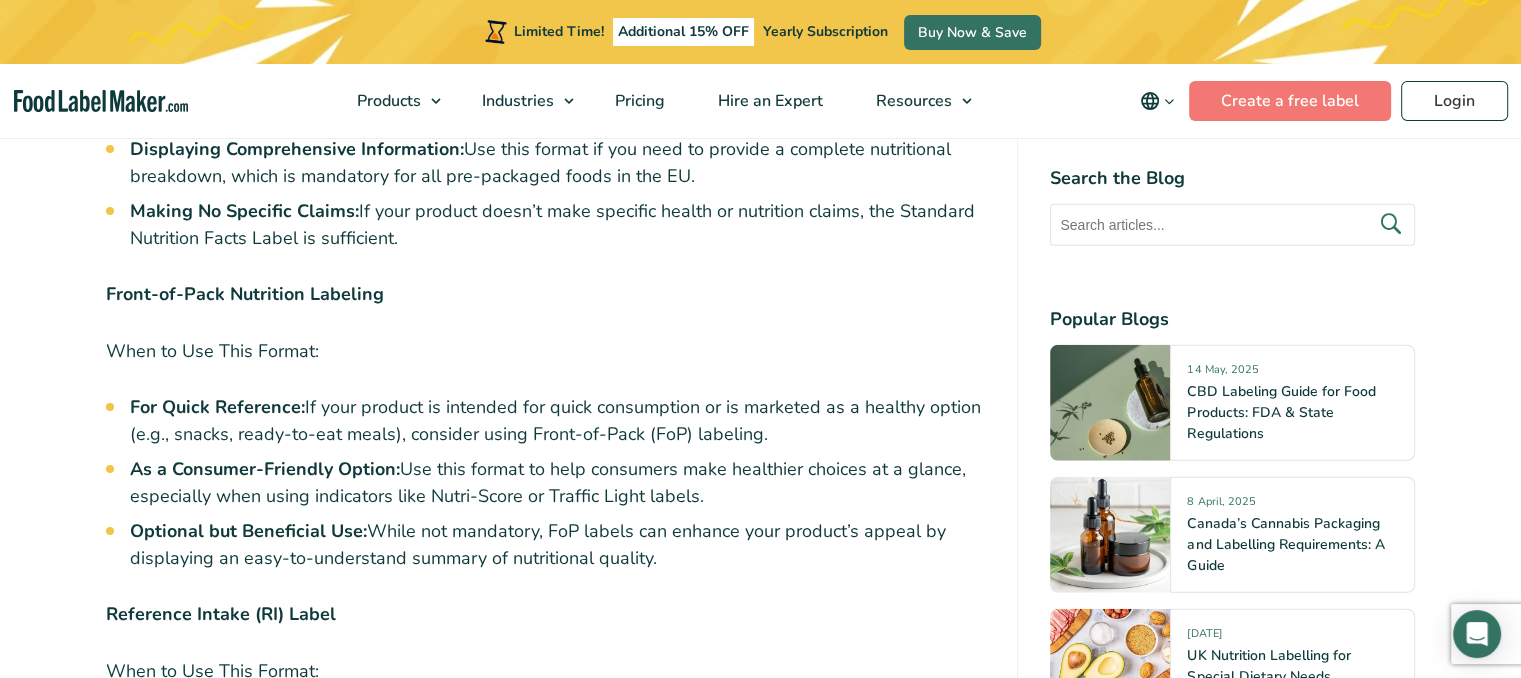 drag, startPoint x: 108, startPoint y: 305, endPoint x: 727, endPoint y: 525, distance: 656.93304 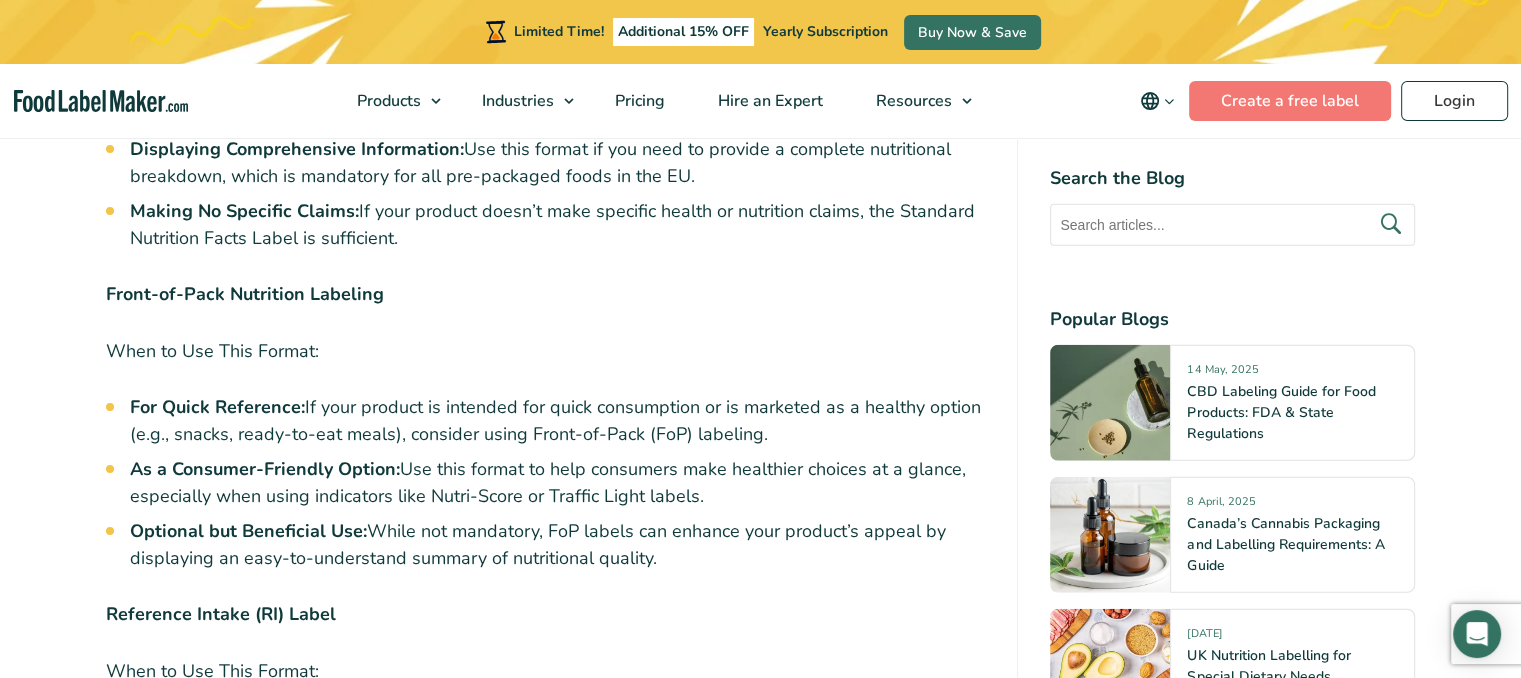 copy on "When to Use This Format:
For Quick Reference:  If your product is intended for quick consumption or is marketed as a healthy option (e.g., snacks, ready-to-eat meals), consider using Front-of-Pack (FoP) labeling.
As a Consumer-Friendly Option:  Use this format to help consumers make healthier choices at a glance, especially when using indicators like Nutri-Score or Traffic Light labels.
Optional but Beneficial Use:  While not mandatory, FoP labels can enhance your product’s appeal by displaying an easy-to-understand summary of nutritional quality." 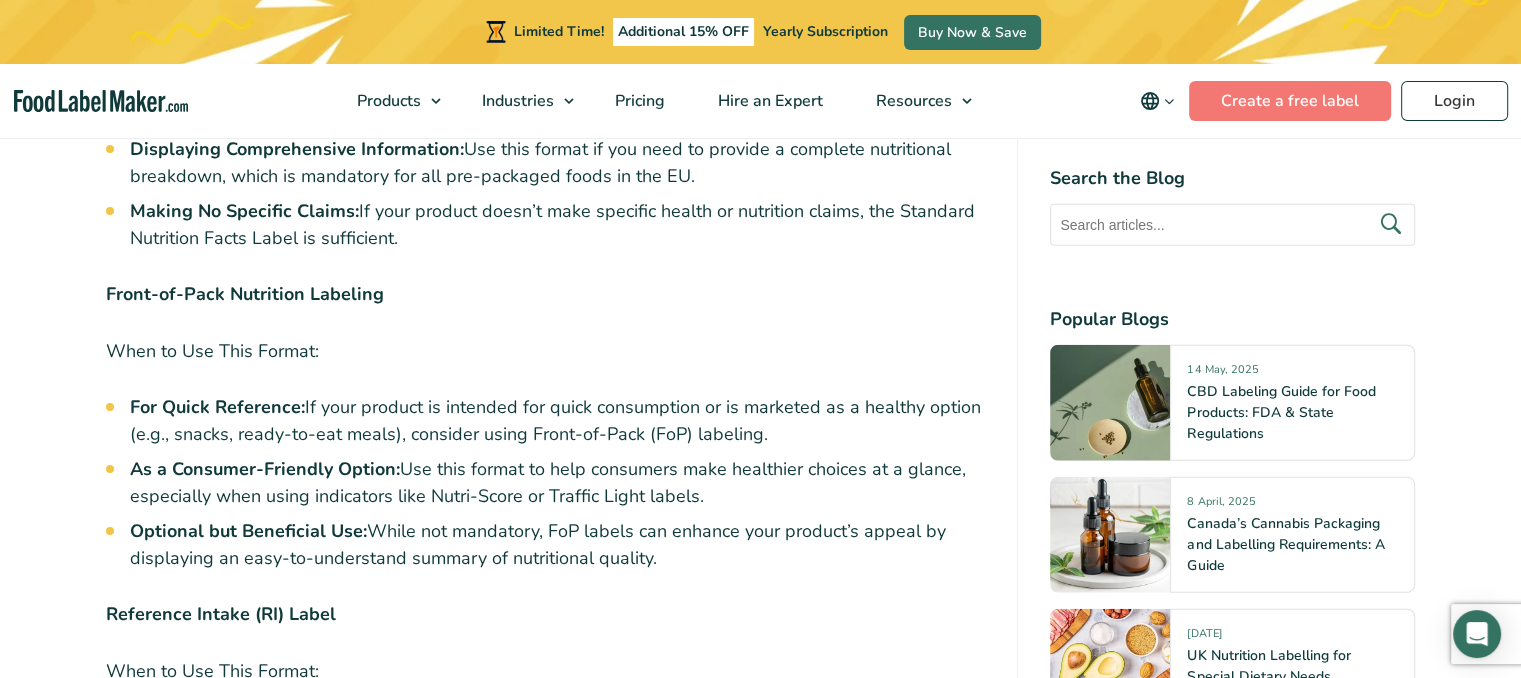 click on "Optional but Beneficial Use:  While not mandatory, FoP labels can enhance your product’s appeal by displaying an easy-to-understand summary of nutritional quality." at bounding box center [558, 545] 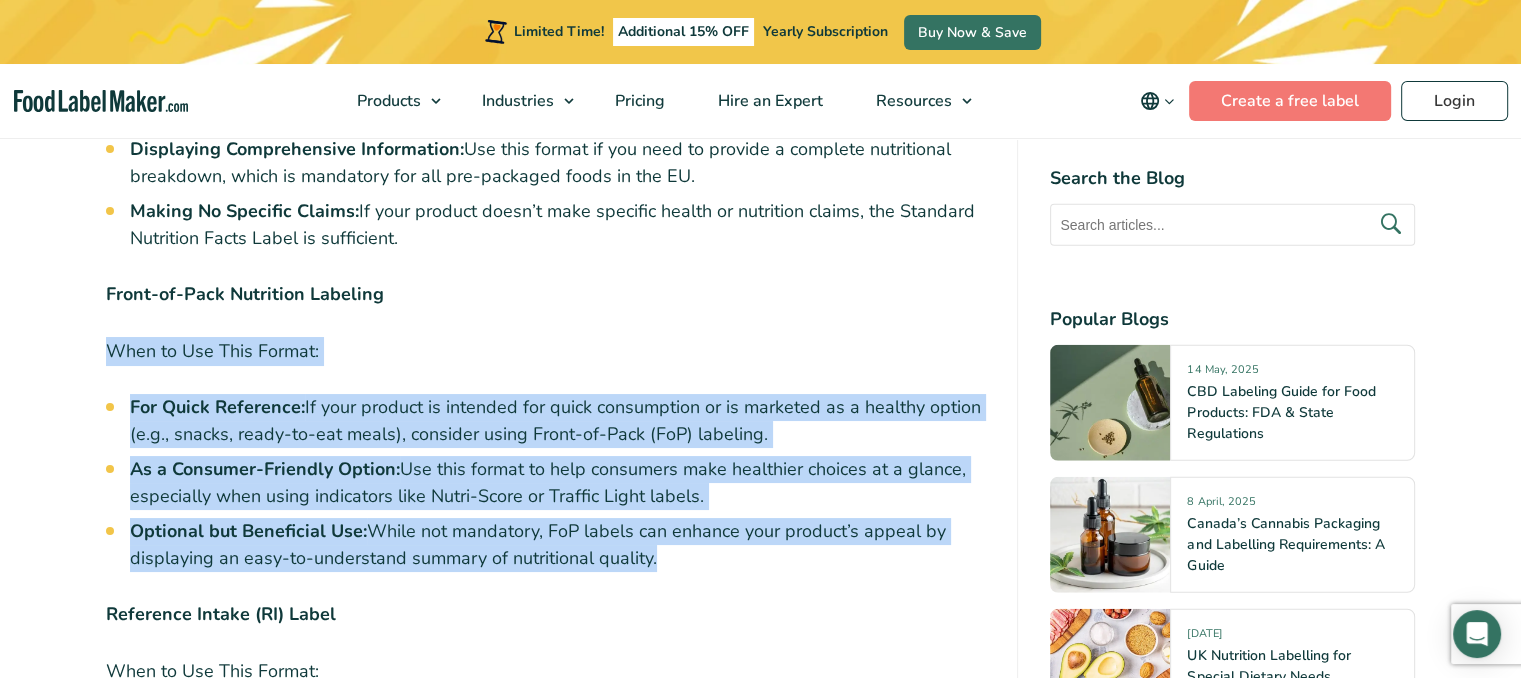 drag, startPoint x: 108, startPoint y: 305, endPoint x: 645, endPoint y: 516, distance: 576.9662 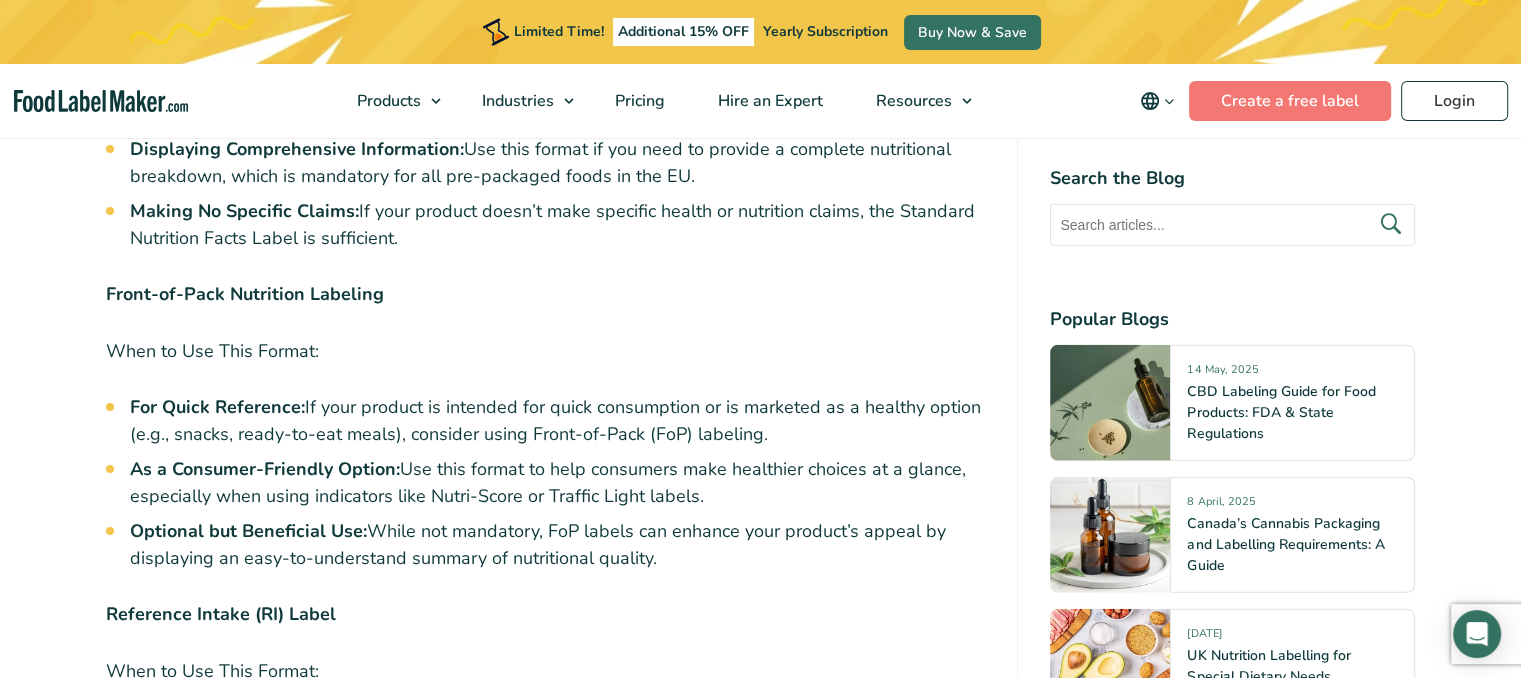 click on "Reference Intake (RI) Label" at bounding box center [546, 614] 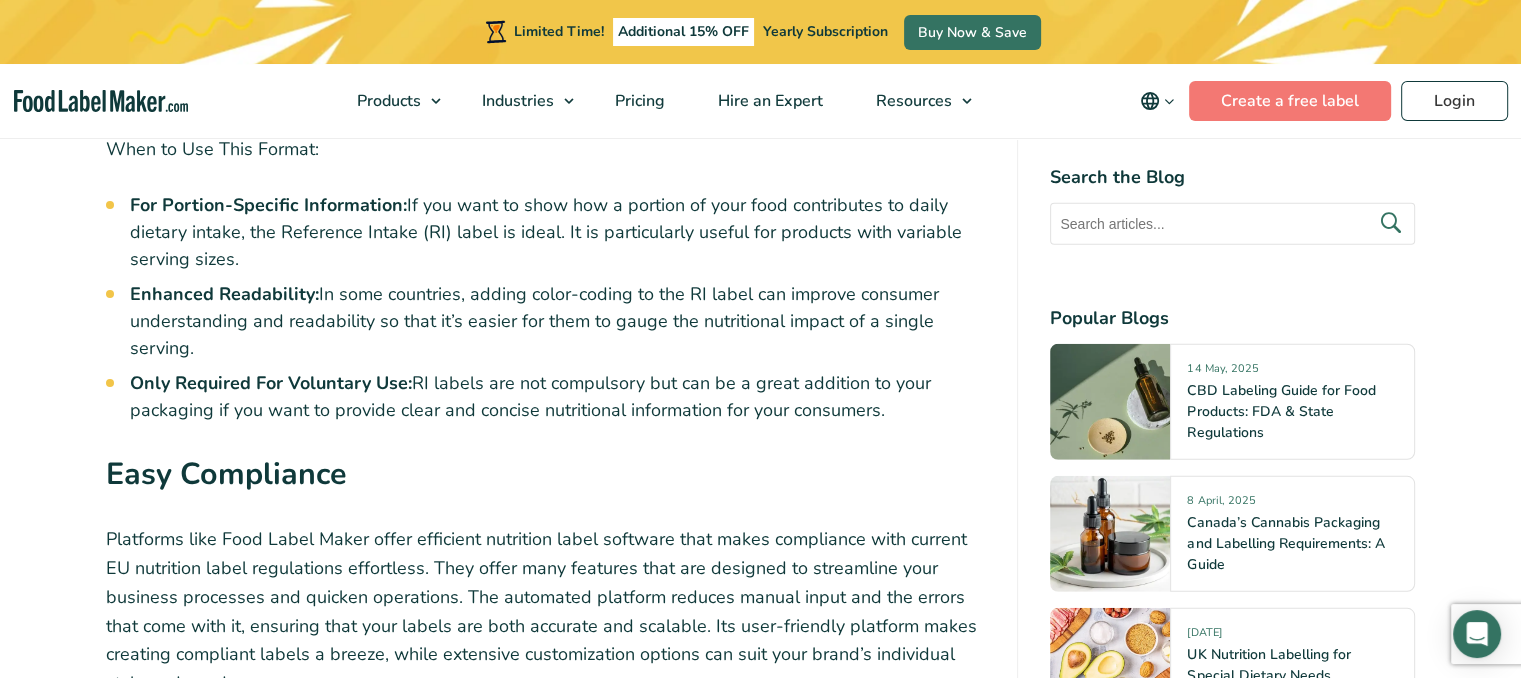 scroll, scrollTop: 5497, scrollLeft: 0, axis: vertical 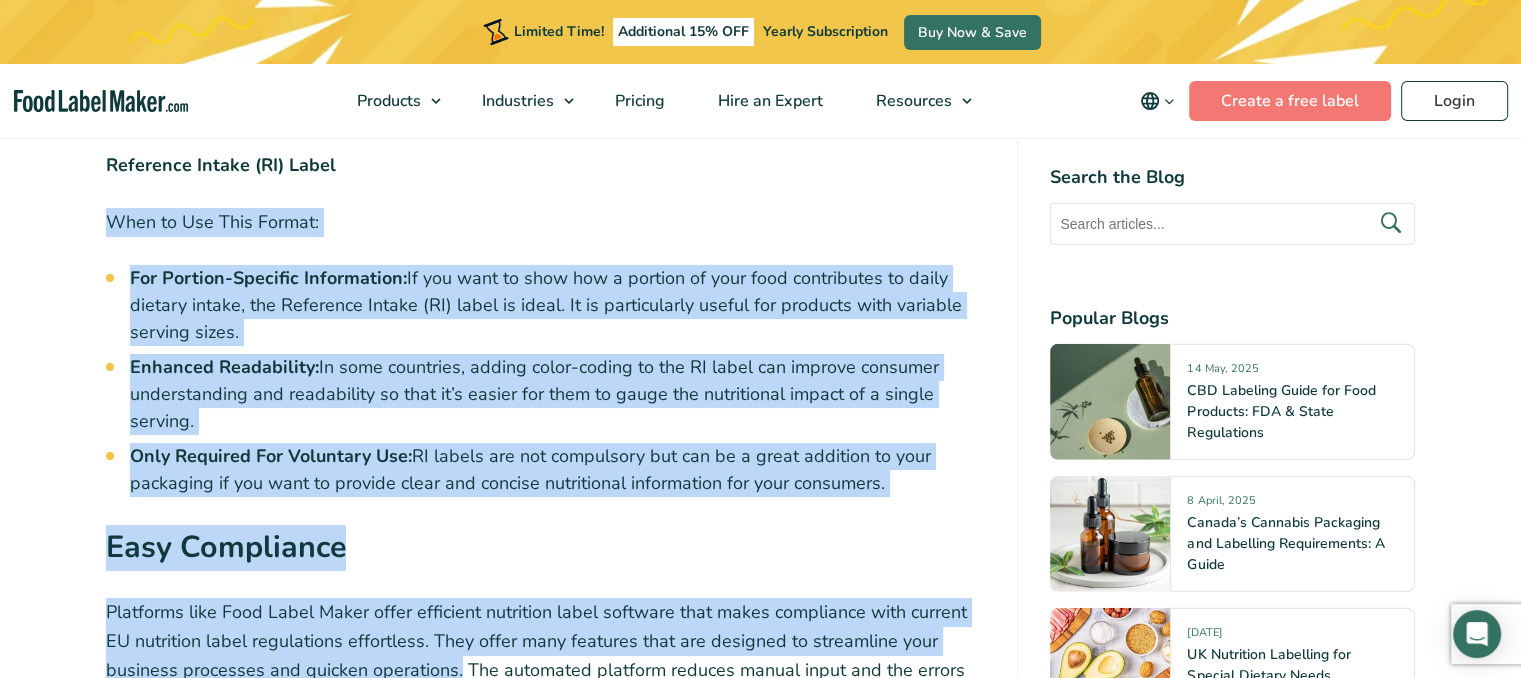 drag, startPoint x: 106, startPoint y: 181, endPoint x: 456, endPoint y: 635, distance: 573.25037 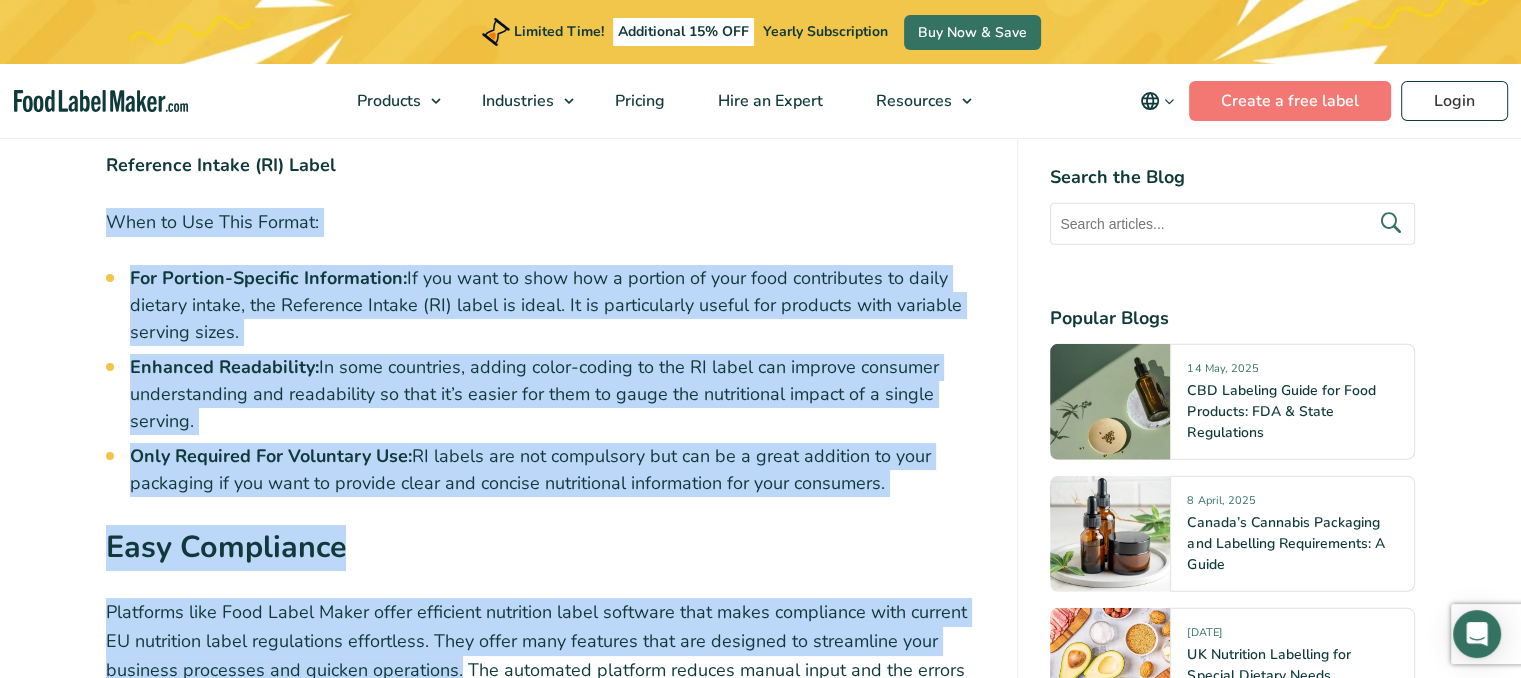 copy on "When to Use This Format:
For Portion-Specific Information:  If you want to show how a portion of your food contributes to daily dietary intake, the Reference Intake (RI) label is ideal. It is particularly useful for products with variable serving sizes.
Enhanced Readability:  In some countries, adding color-coding to the RI label can improve consumer understanding and readability so that it’s easier for them to gauge the nutritional impact of a single serving.
Only Required For Voluntary Use:  RI labels are not compulsory but can be a great addition to your packaging if you want to provide clear and concise nutritional information for your consumers.
Easy Compliance
Platforms like Food Label Maker offer efficient nutrition label software that makes compliance with current EU nutrition label regulations effortless. They offer many features that are designed to streamline your business processes and quicken operations." 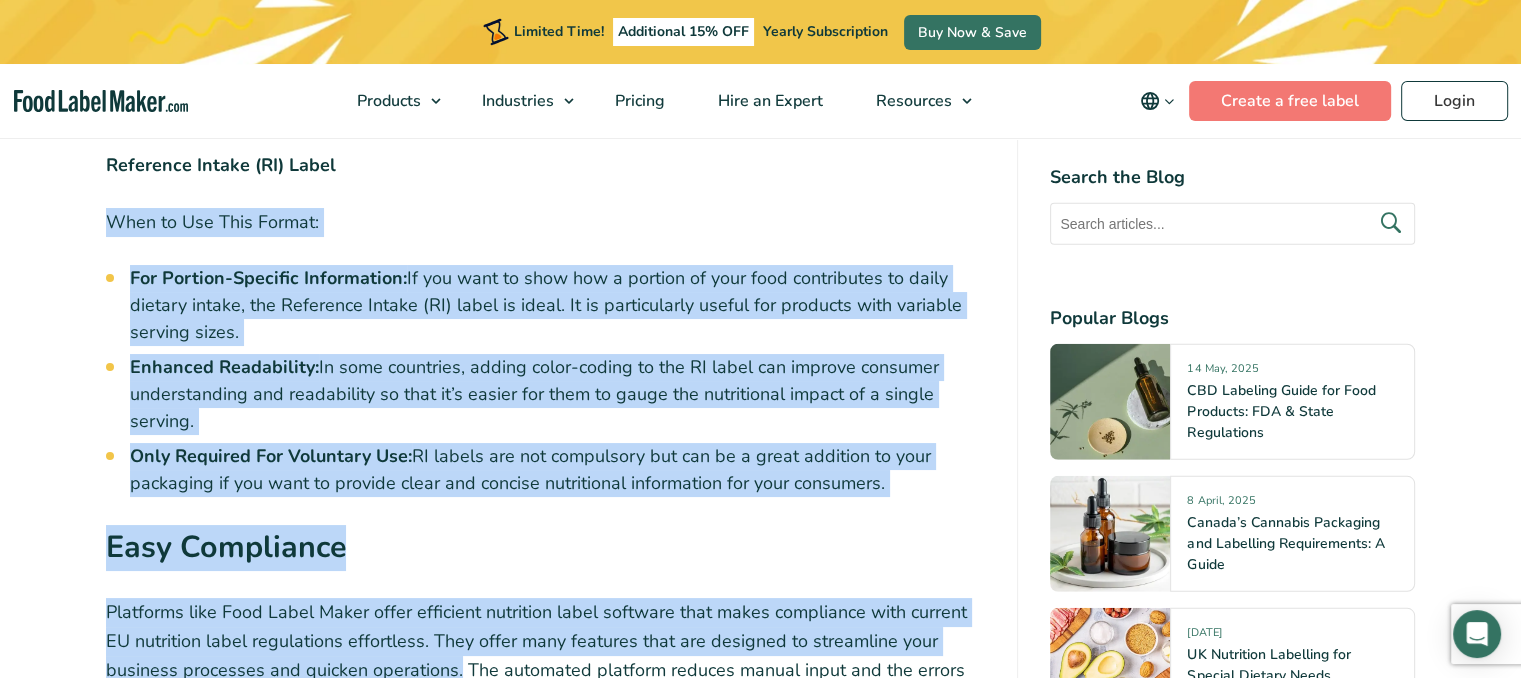 click on "Enhanced Readability:  In some countries, adding color-coding to the RI label can improve consumer understanding and readability so that it’s easier for them to gauge the nutritional impact of a single serving." at bounding box center (558, 394) 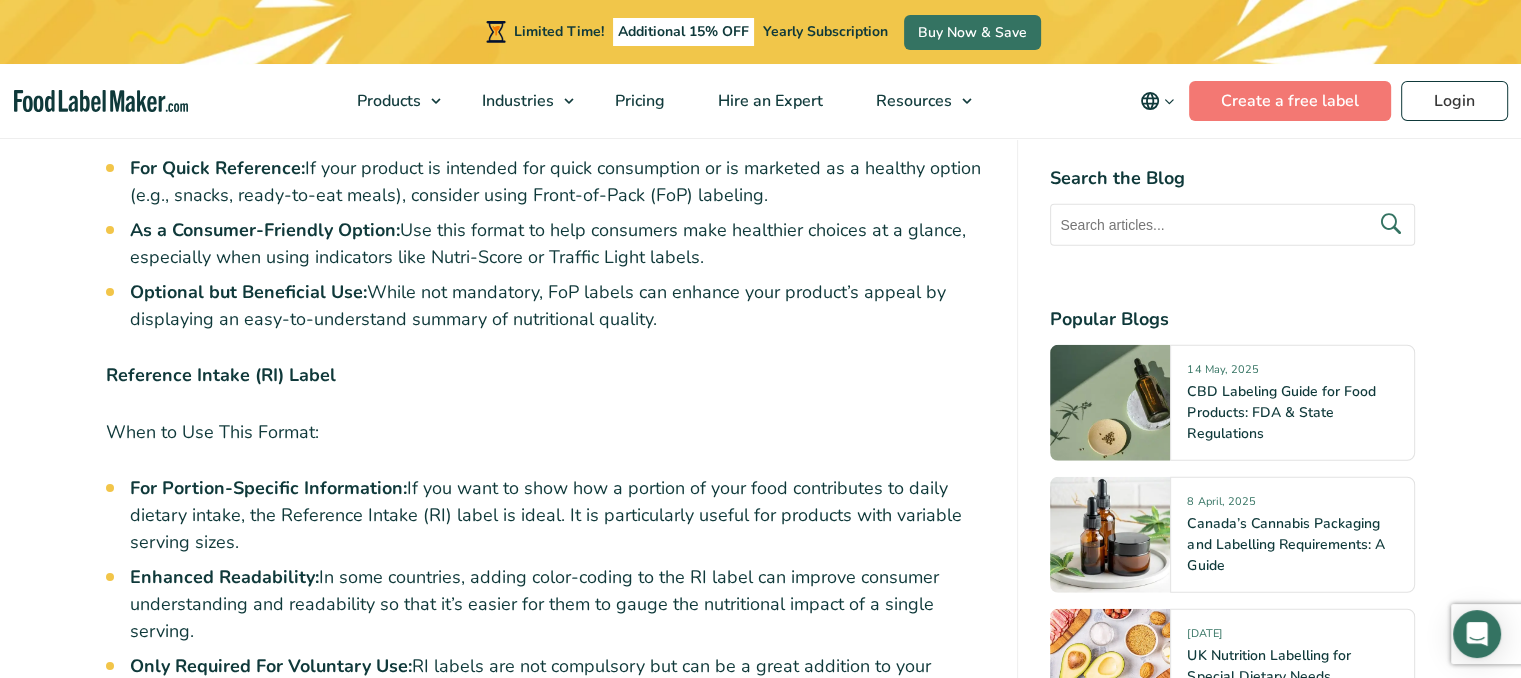scroll, scrollTop: 5226, scrollLeft: 0, axis: vertical 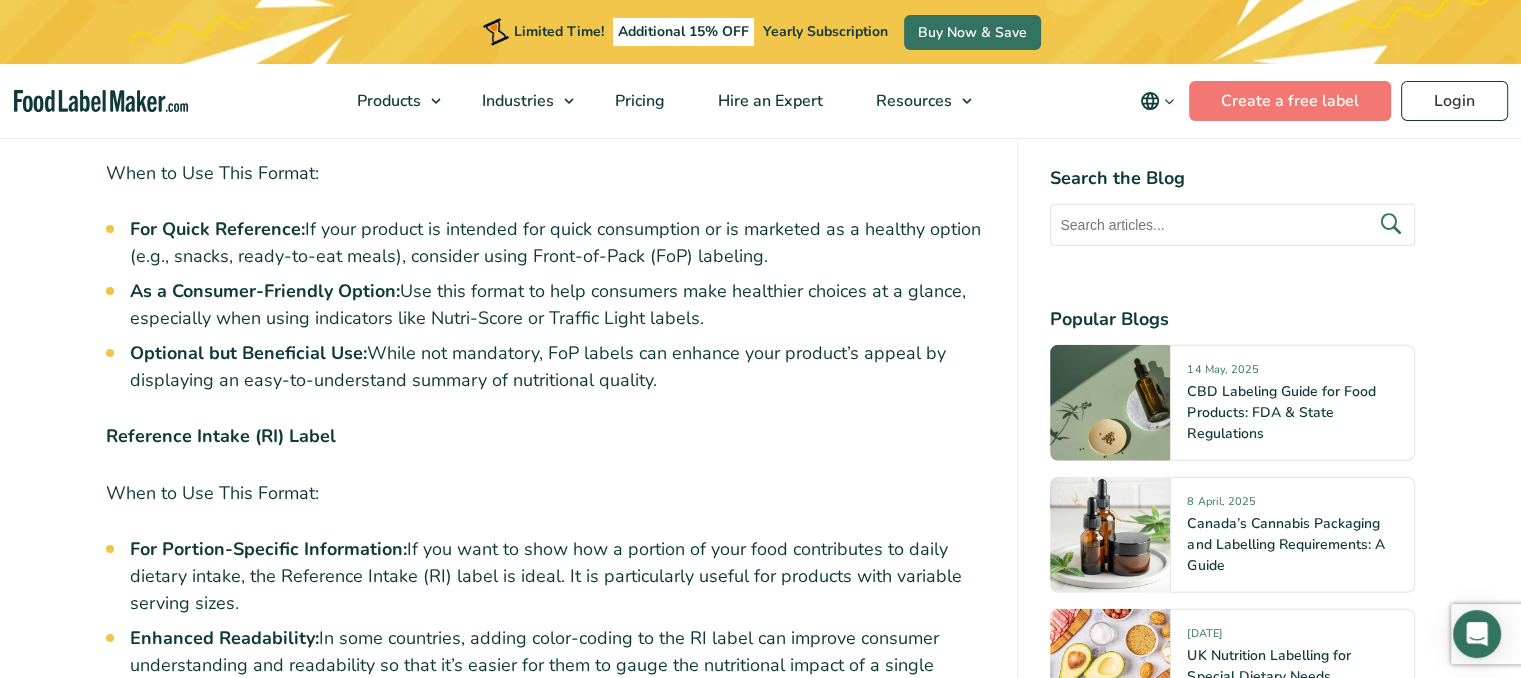 click on "Reference Intake (RI) Label" at bounding box center [546, 436] 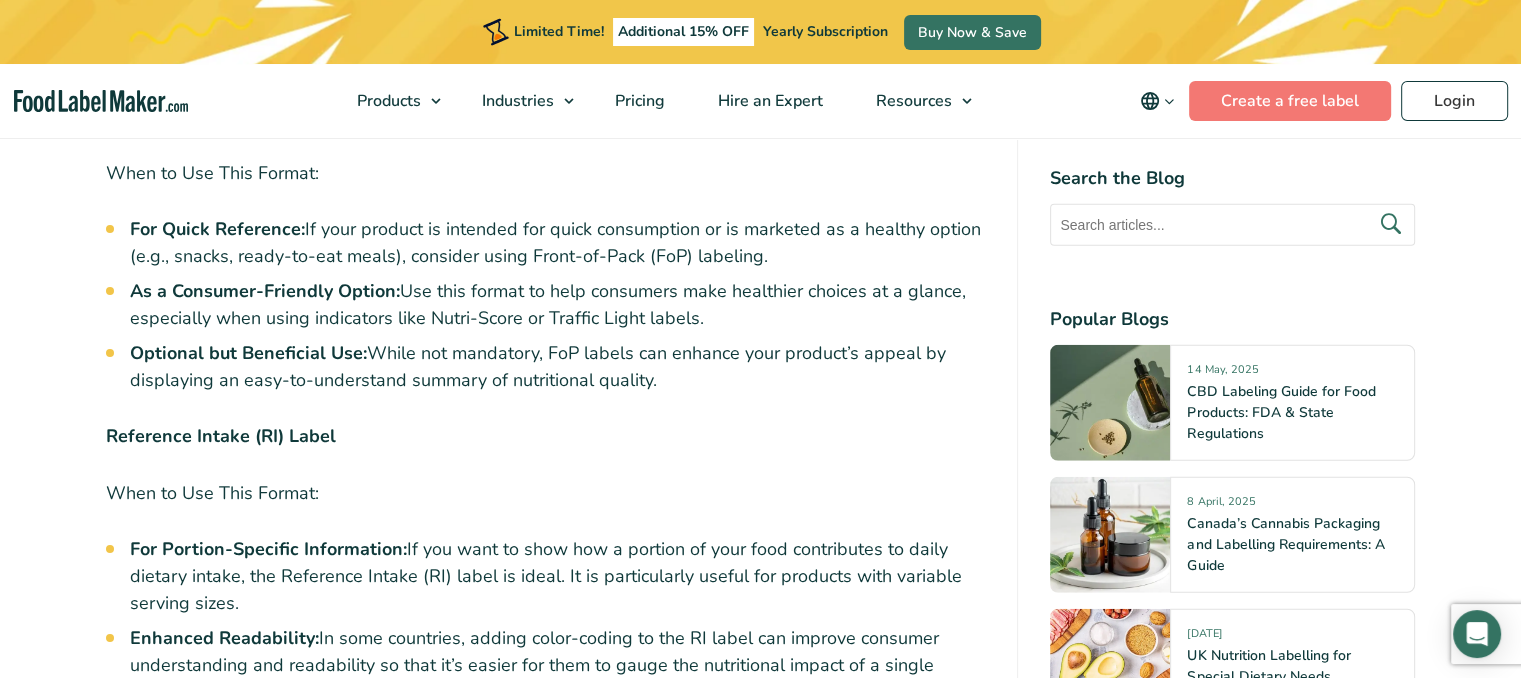 click on "Reference Intake (RI) Label" at bounding box center [221, 436] 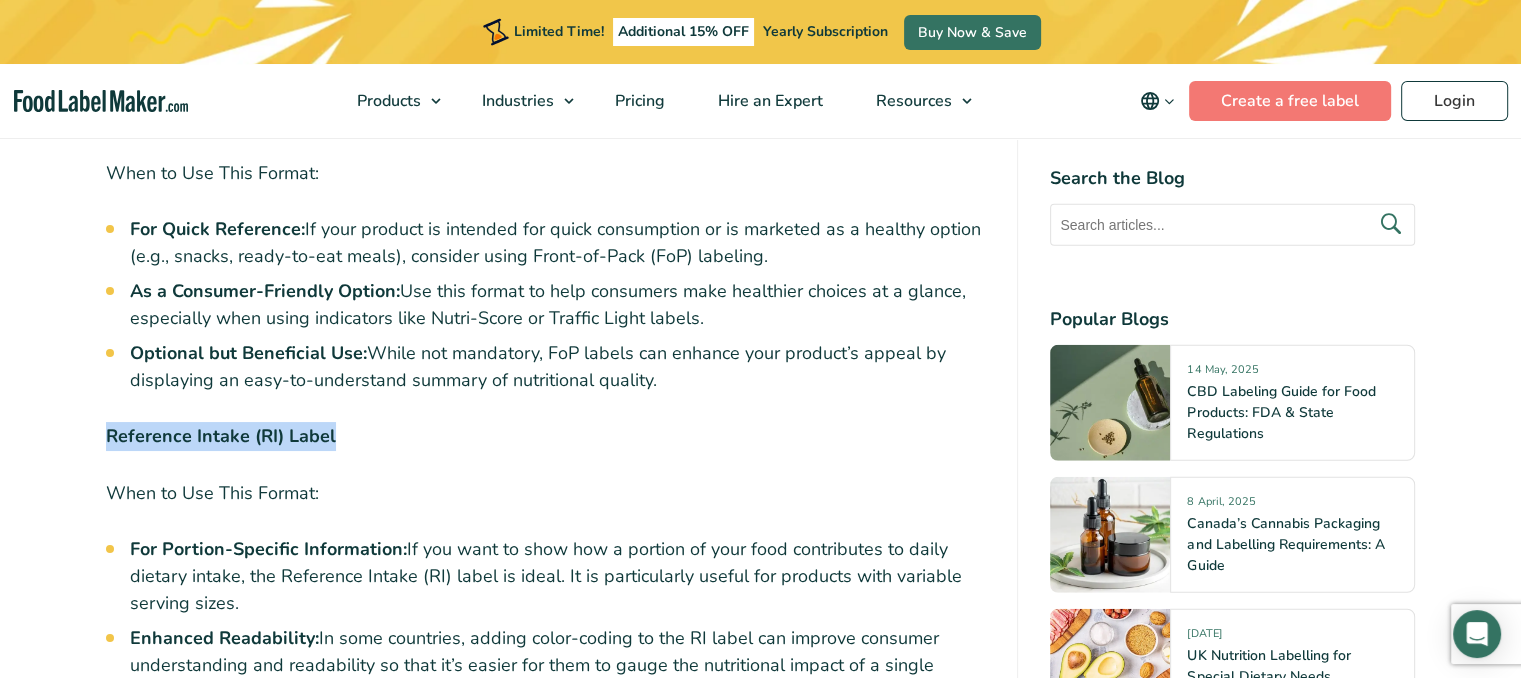 drag, startPoint x: 316, startPoint y: 389, endPoint x: 102, endPoint y: 400, distance: 214.28252 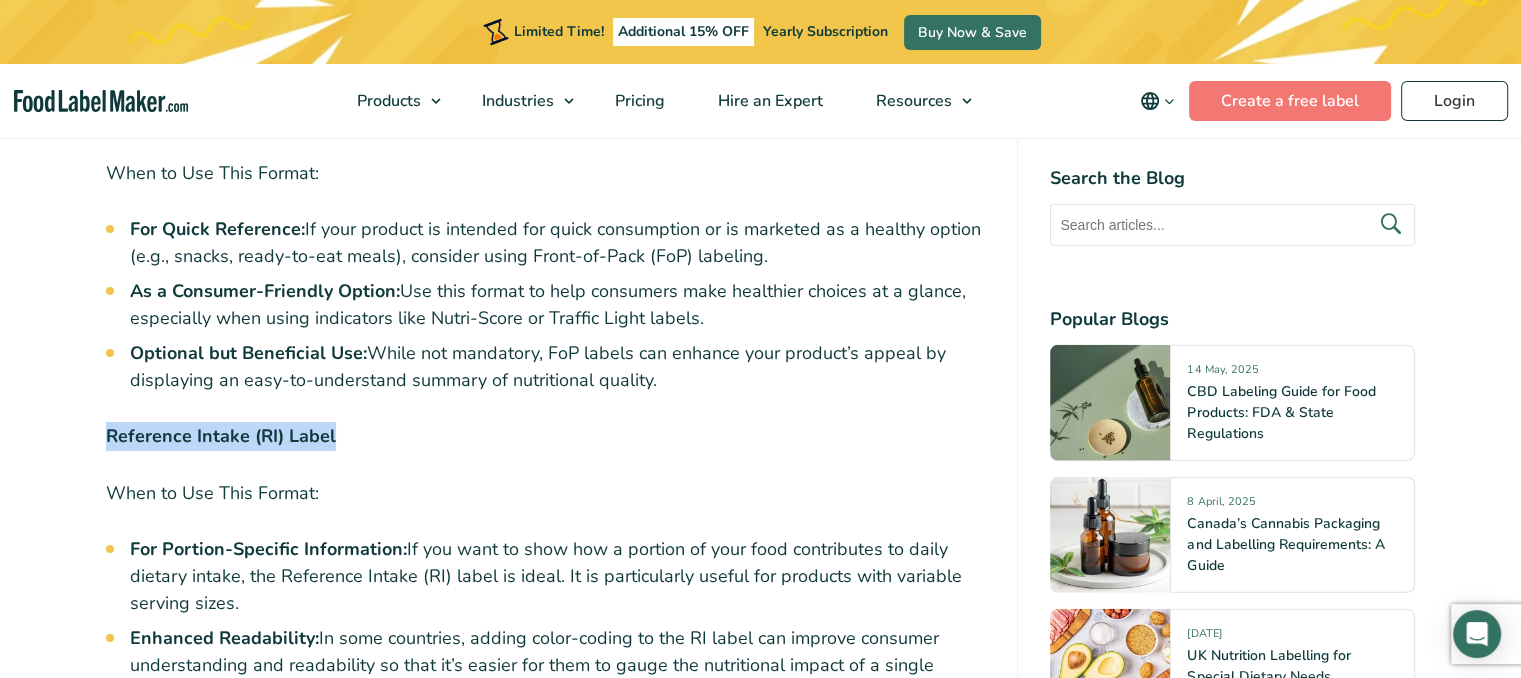 copy on "Reference Intake (RI) Label" 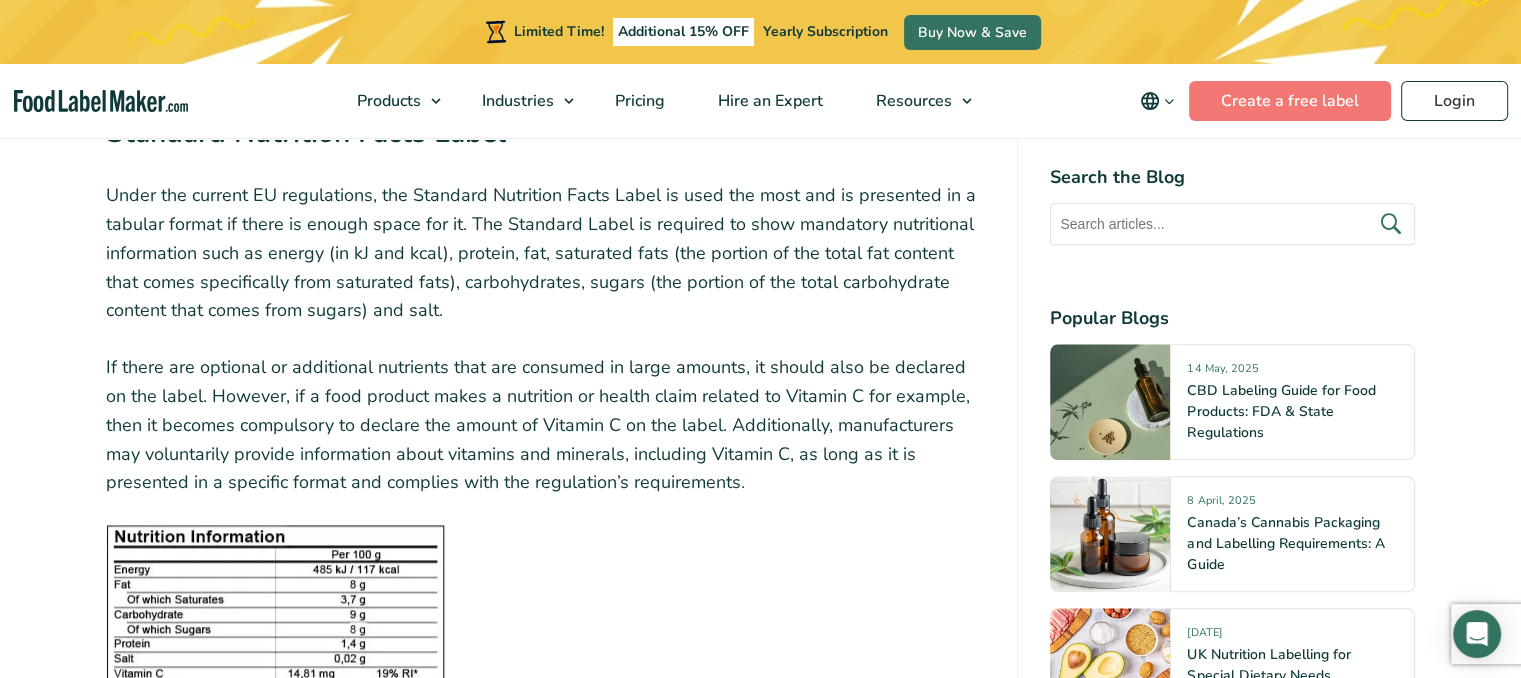 scroll, scrollTop: 2208, scrollLeft: 0, axis: vertical 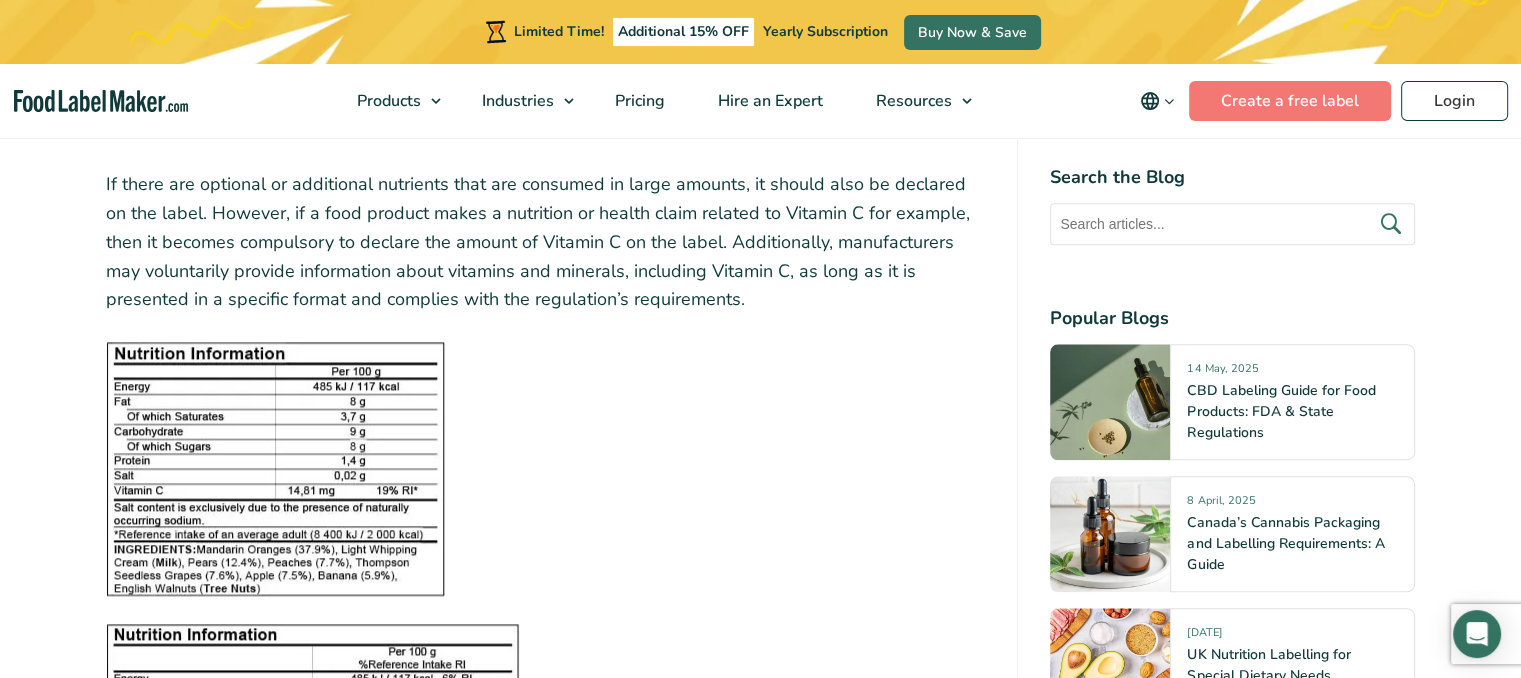 click at bounding box center (275, 469) 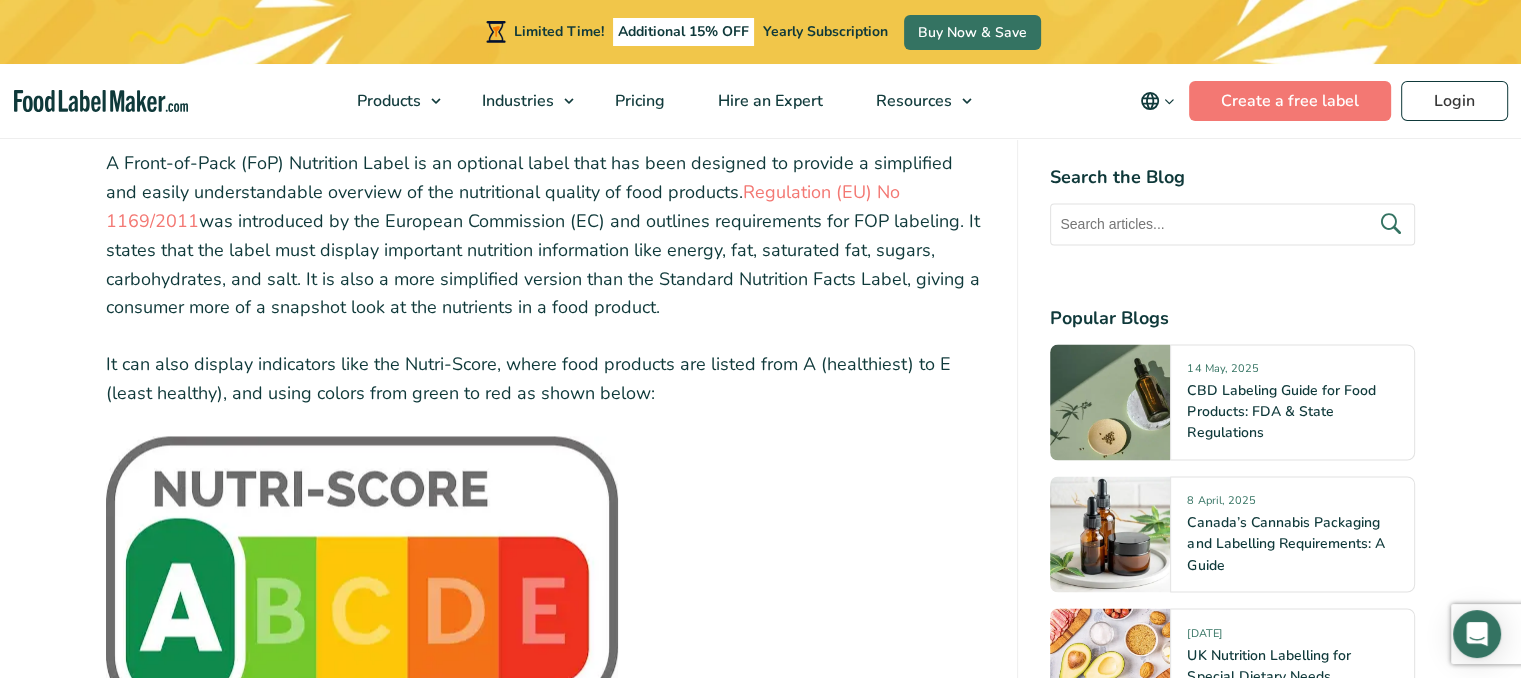scroll, scrollTop: 3450, scrollLeft: 0, axis: vertical 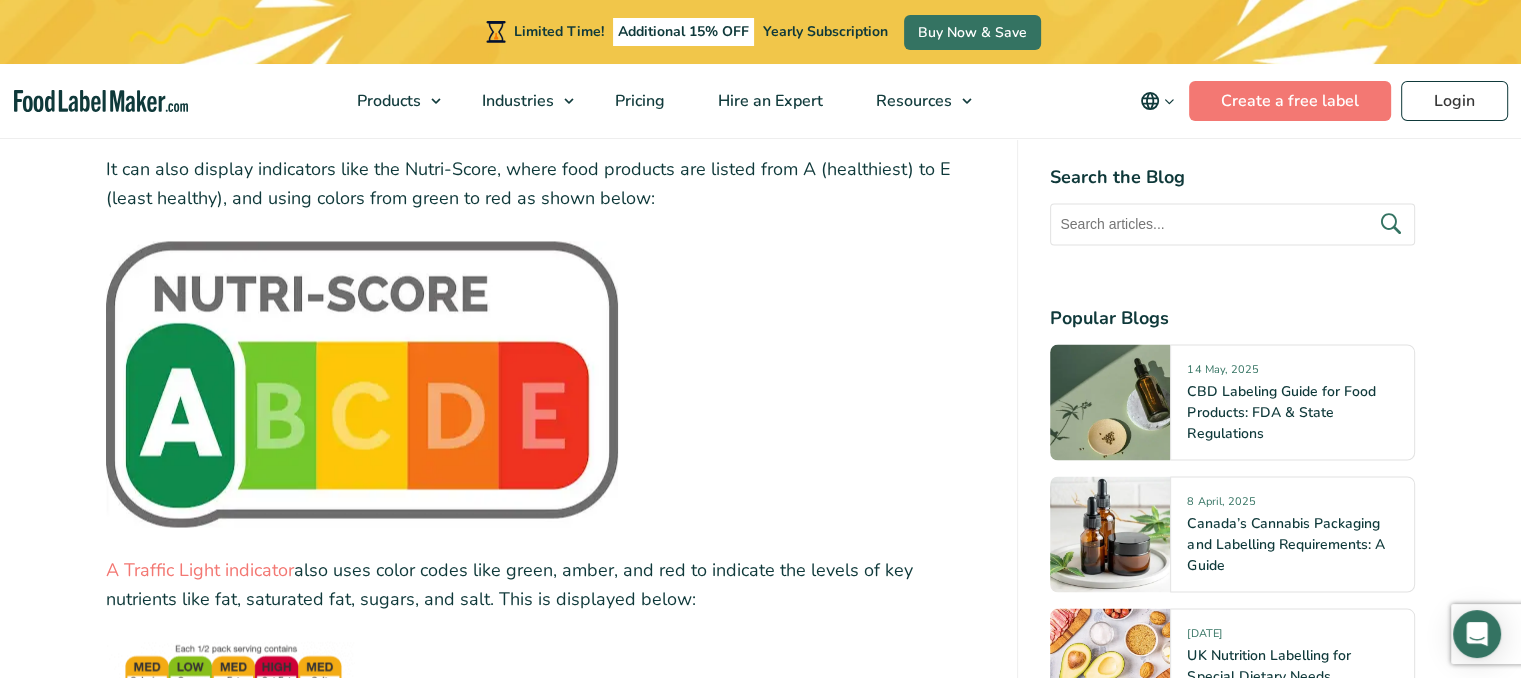 click on "It can also display indicators like the Nutri-Score, where food products are listed from A (healthiest) to E (least healthy), and using colors from green to red as shown below:" at bounding box center (546, 184) 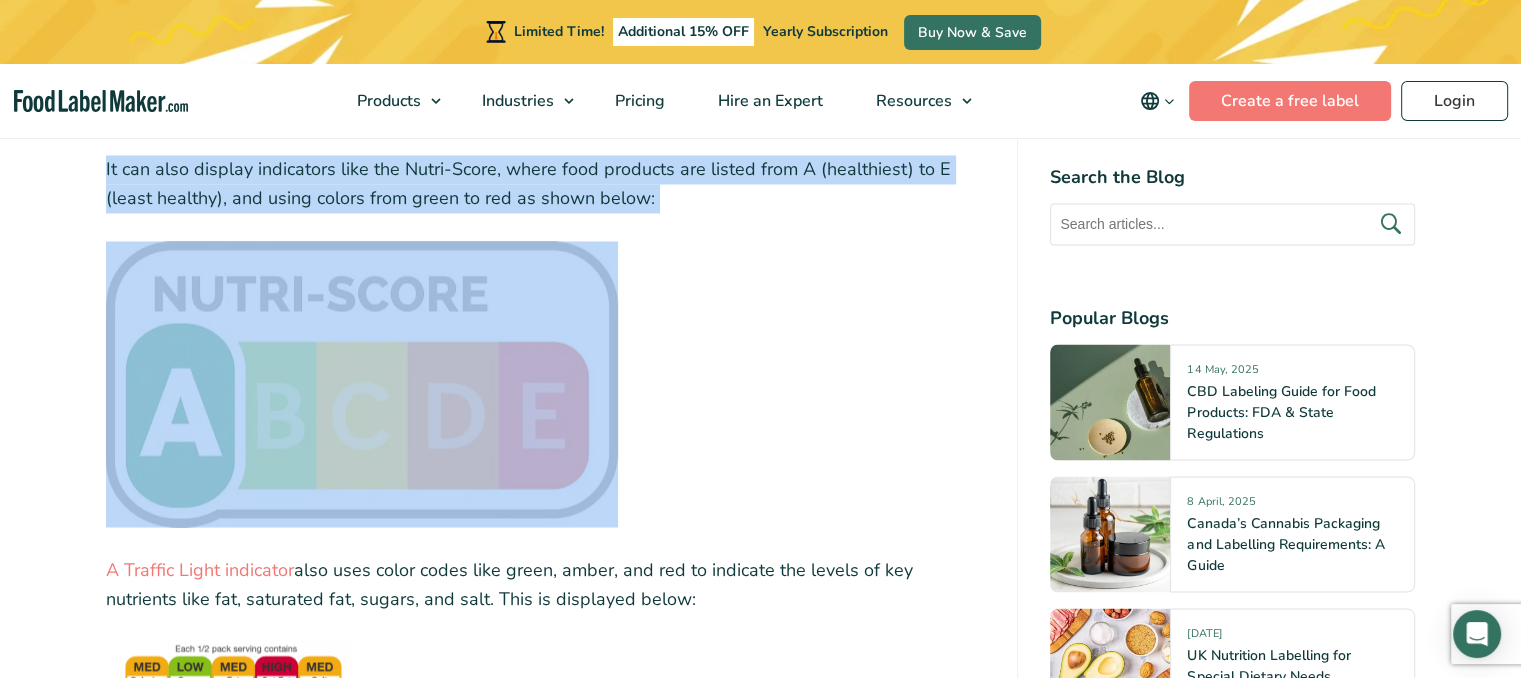 drag, startPoint x: 107, startPoint y: 159, endPoint x: 449, endPoint y: 437, distance: 440.73575 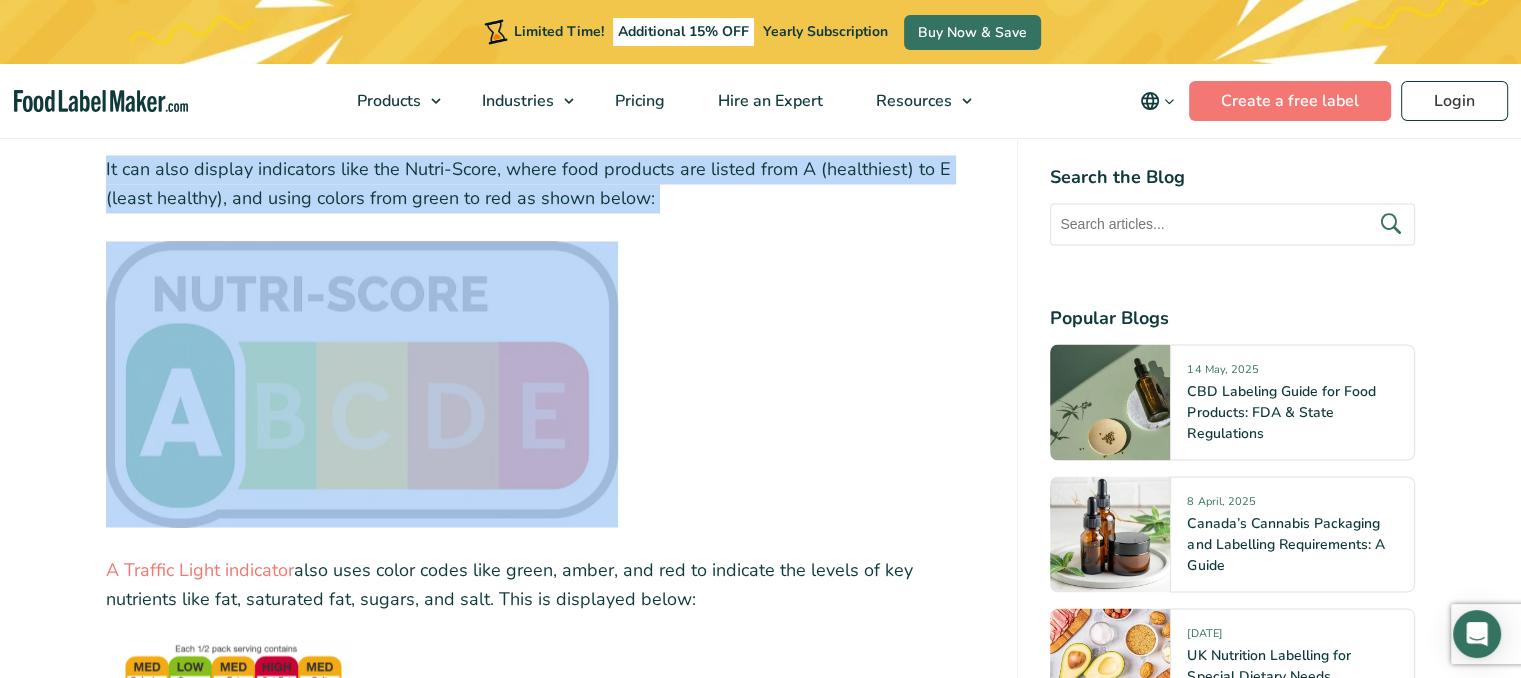 copy on "It can also display indicators like the Nutri-Score, where food products are listed from A (healthiest) to E (least healthy), and using colors from green to red as shown below:" 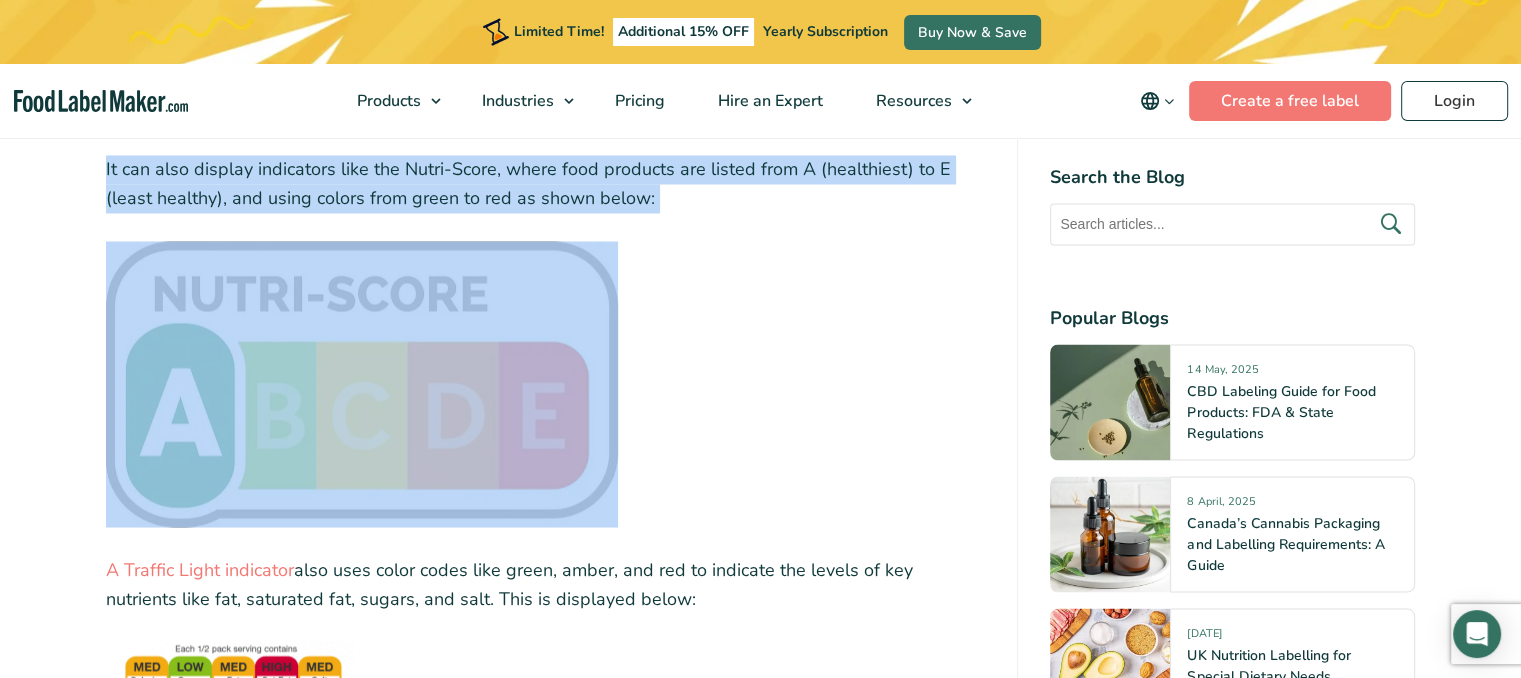 click at bounding box center [546, 384] 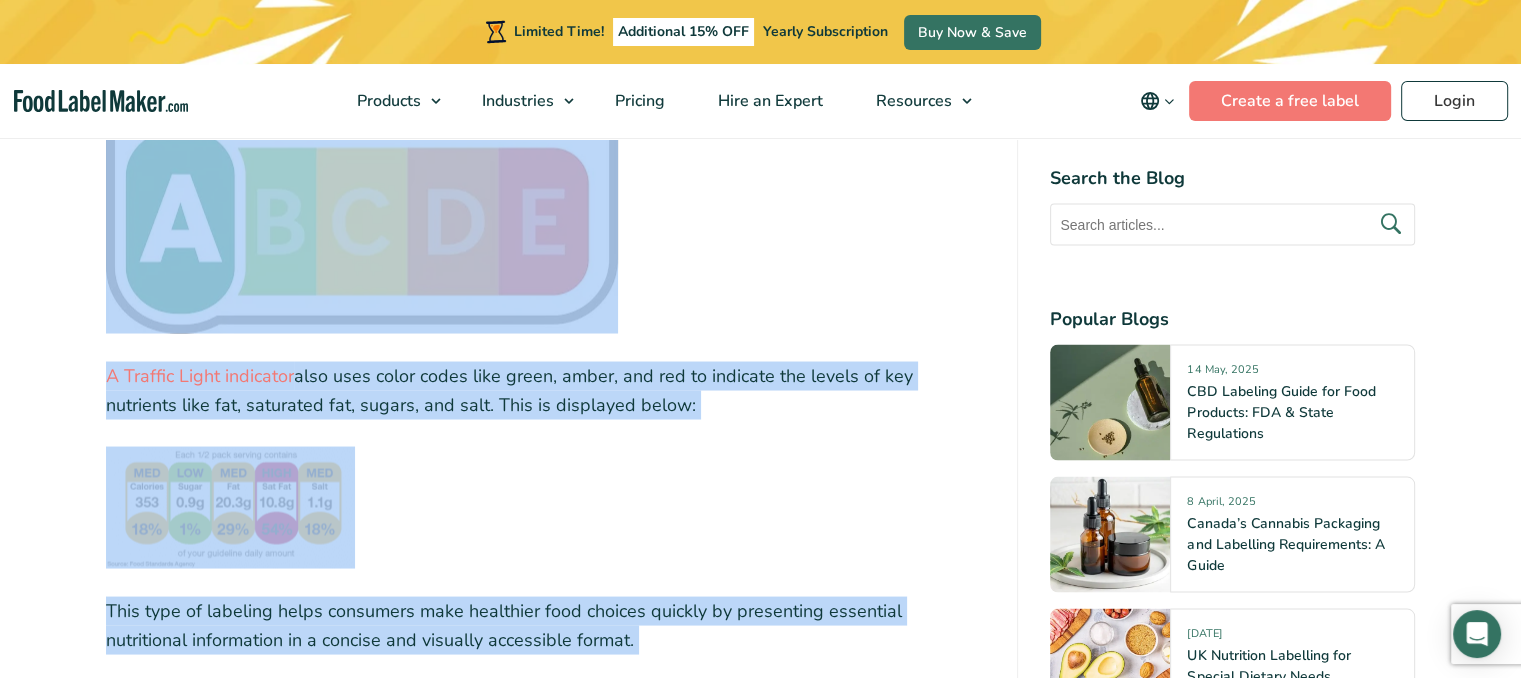 scroll, scrollTop: 3703, scrollLeft: 0, axis: vertical 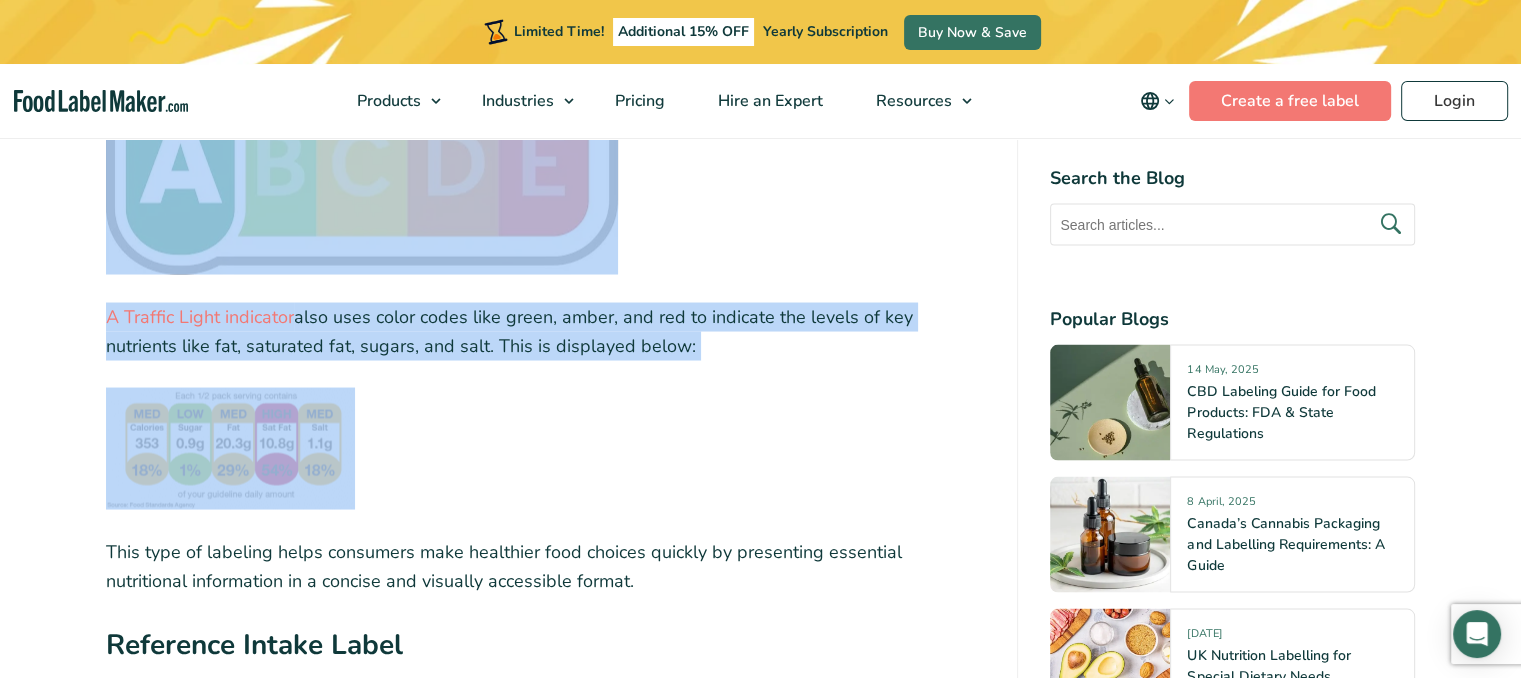 drag, startPoint x: 107, startPoint y: 168, endPoint x: 467, endPoint y: 471, distance: 470.54117 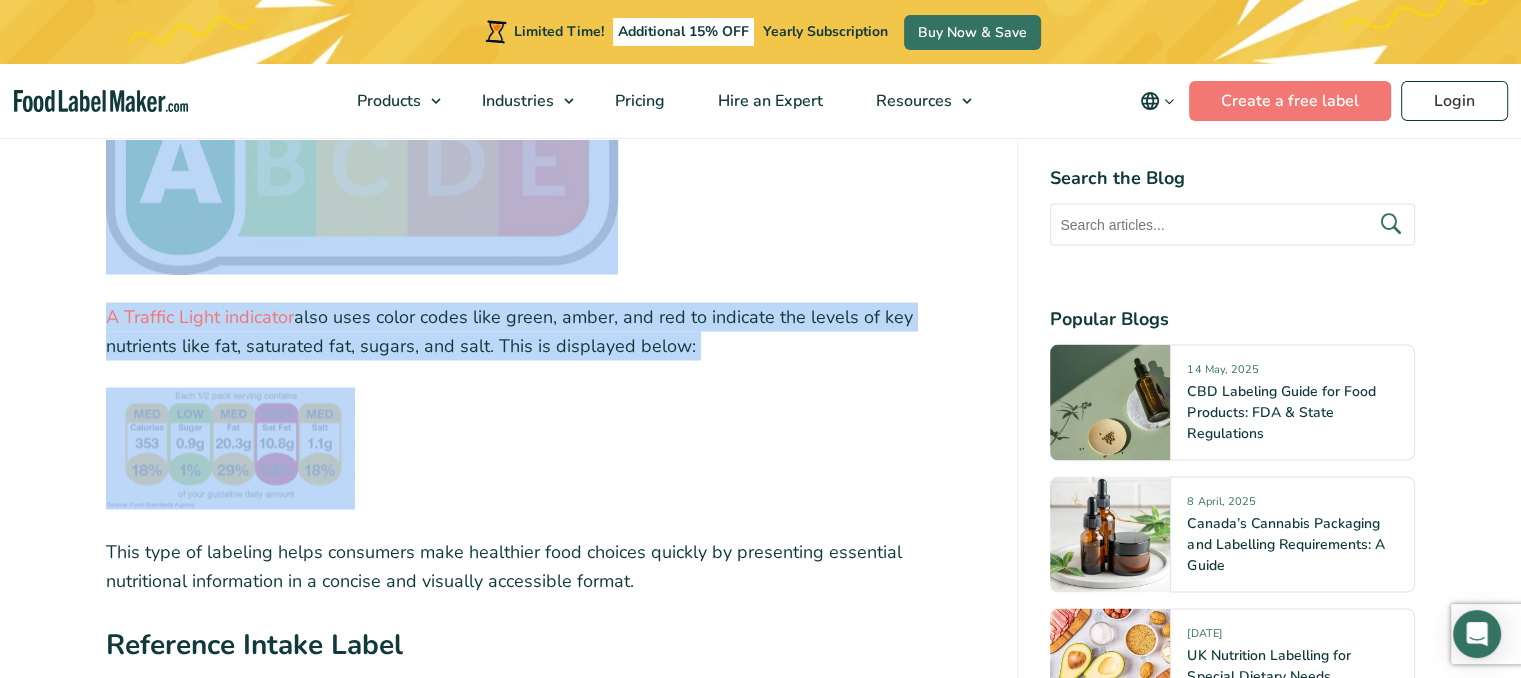 click at bounding box center [546, 448] 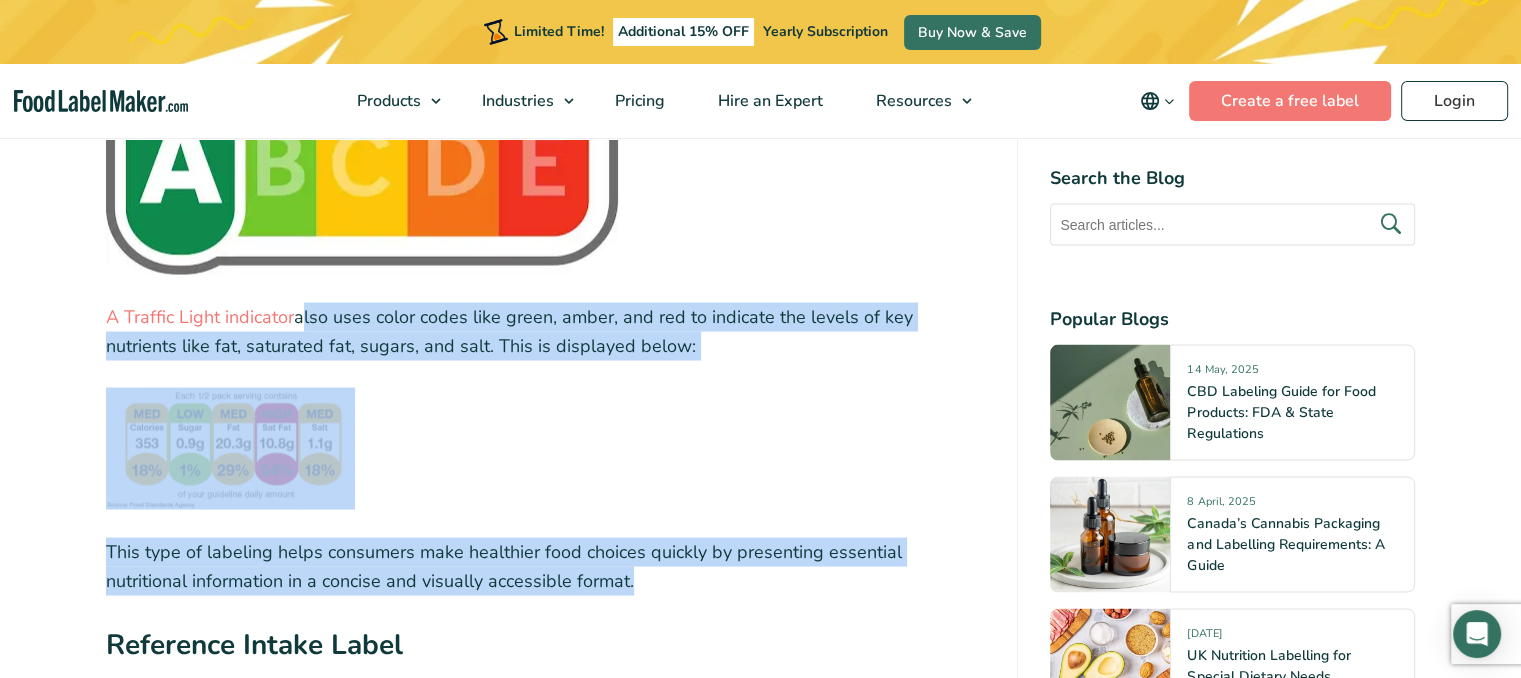 drag, startPoint x: 296, startPoint y: 316, endPoint x: 547, endPoint y: 582, distance: 365.72803 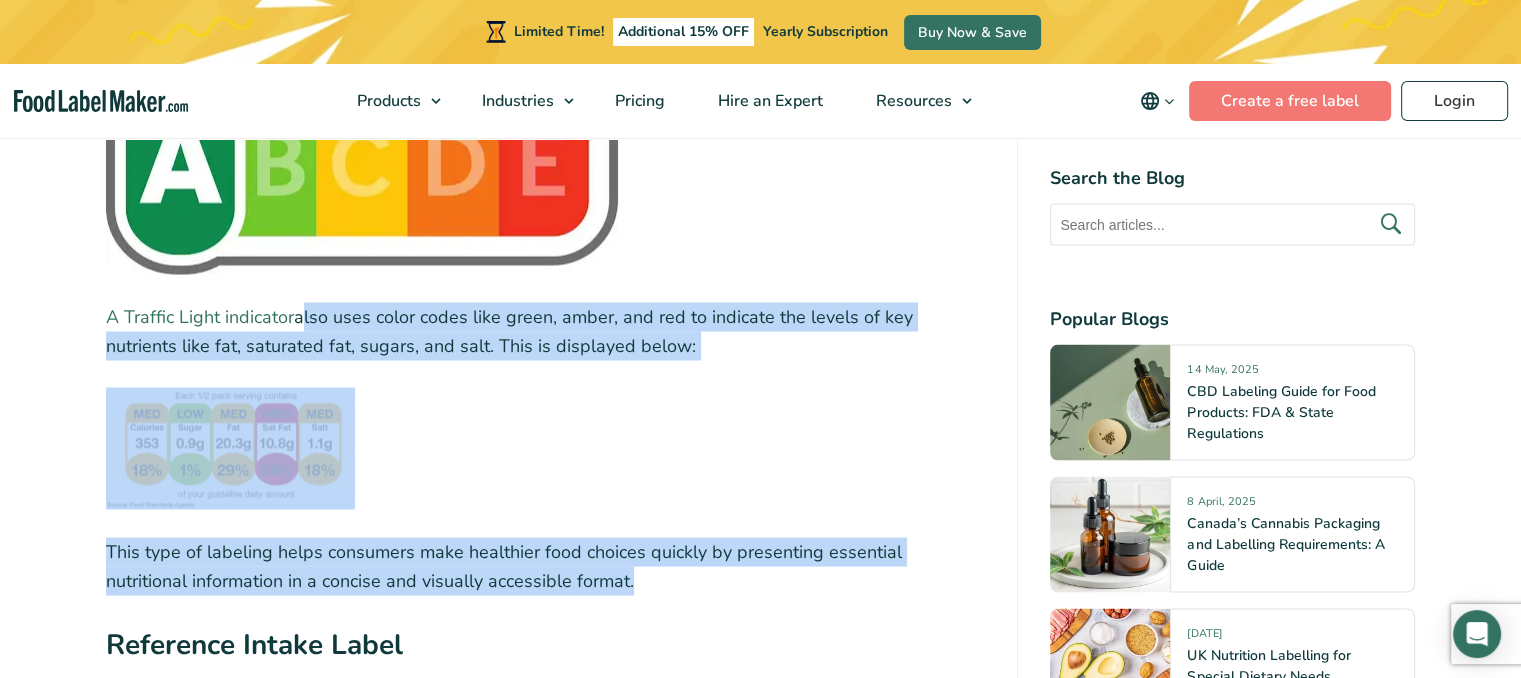 click on "A Traffic Light indicator" at bounding box center [200, 316] 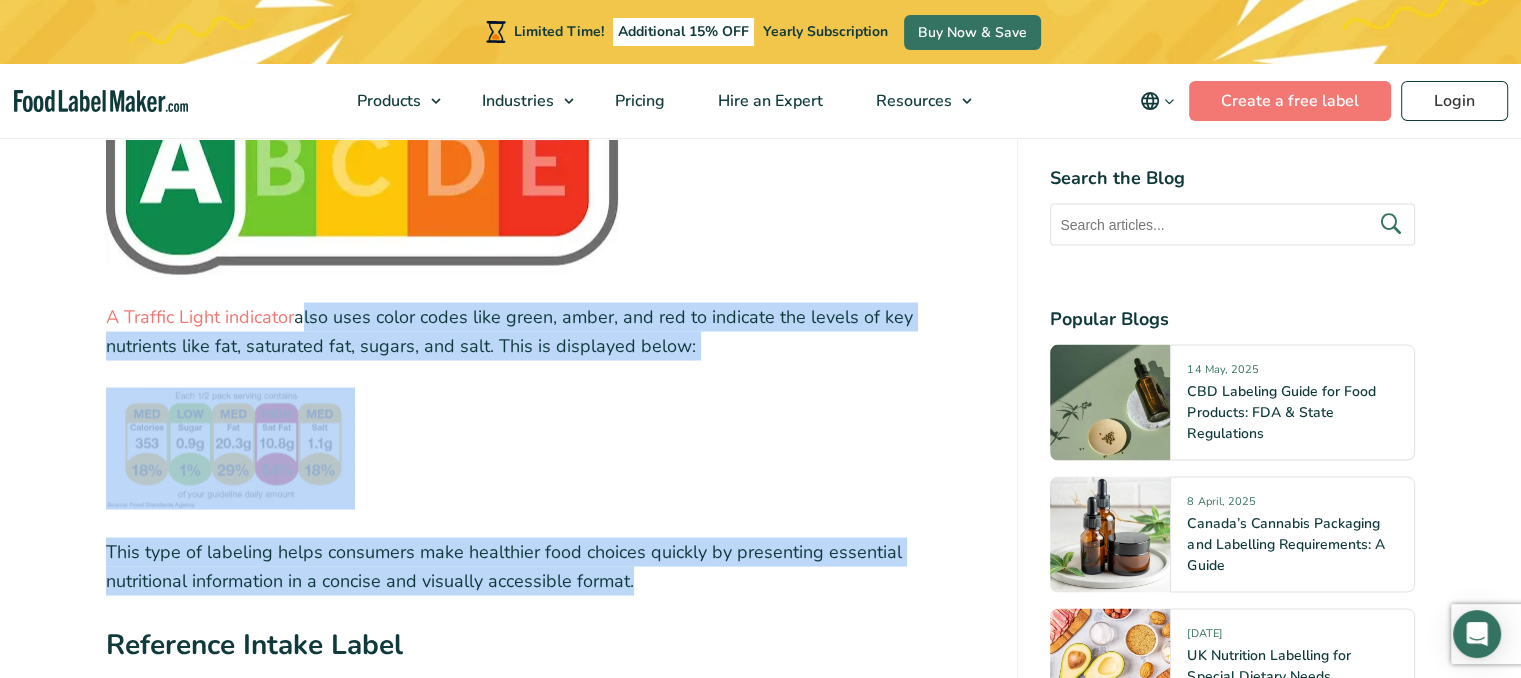 click on "[DATE]
EU Nutrition Facts Labels and Templates
Written by
[FIRST] [LAST]" at bounding box center [760, 579] 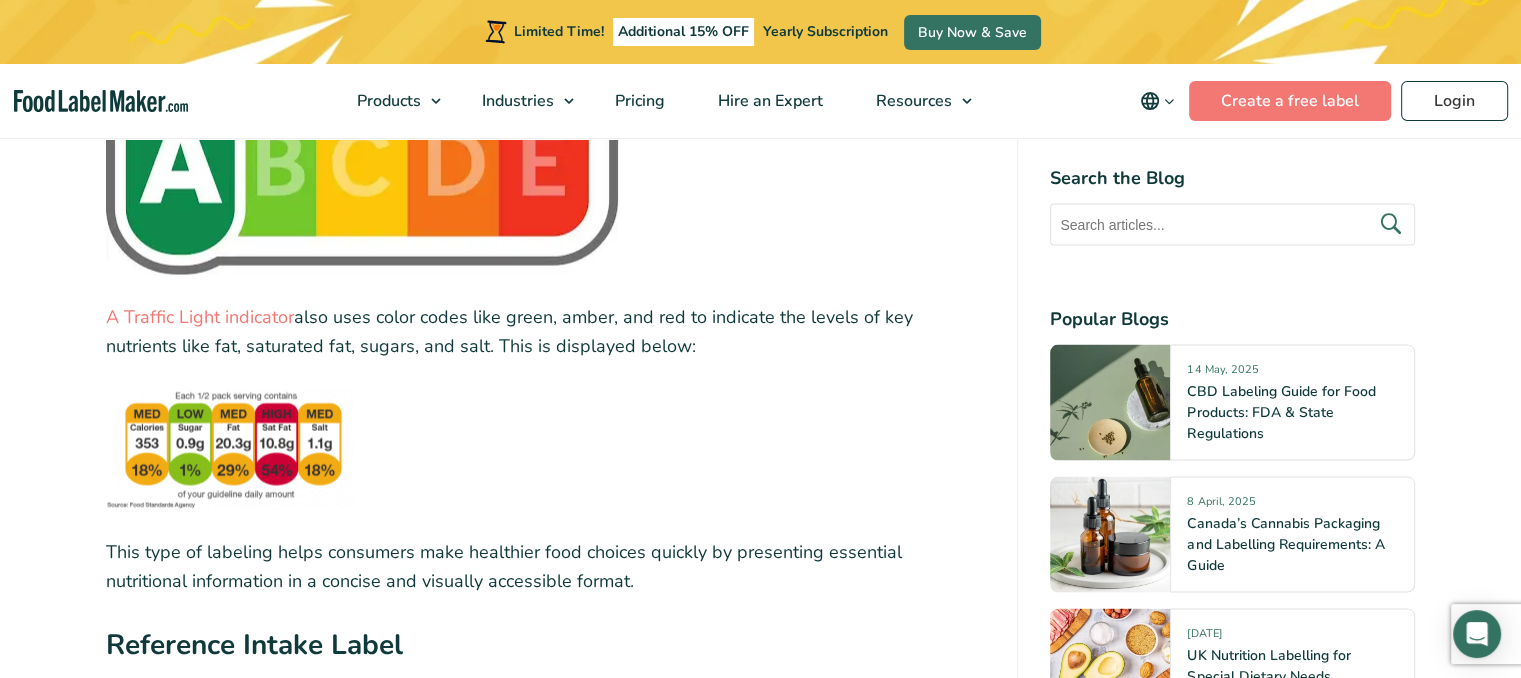 scroll, scrollTop: 0, scrollLeft: 0, axis: both 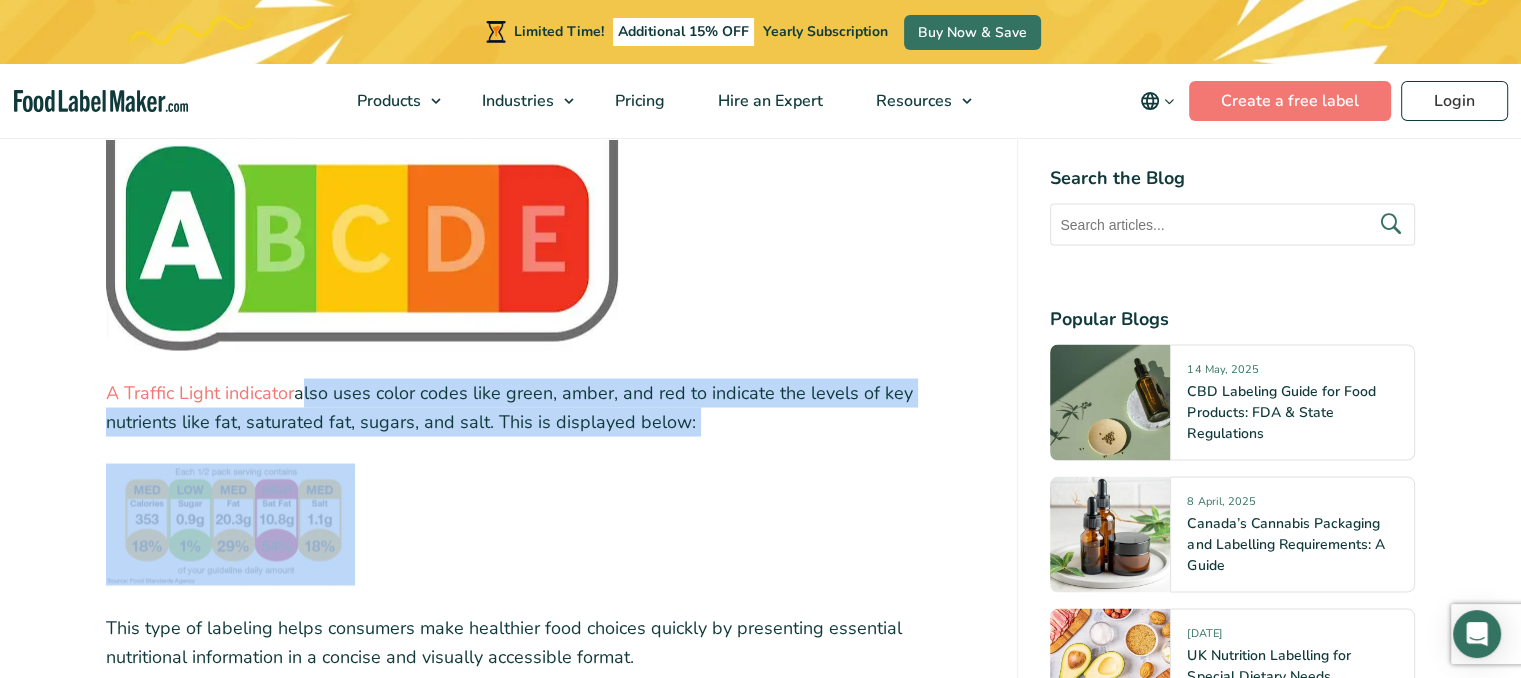 drag, startPoint x: 299, startPoint y: 391, endPoint x: 424, endPoint y: 547, distance: 199.90248 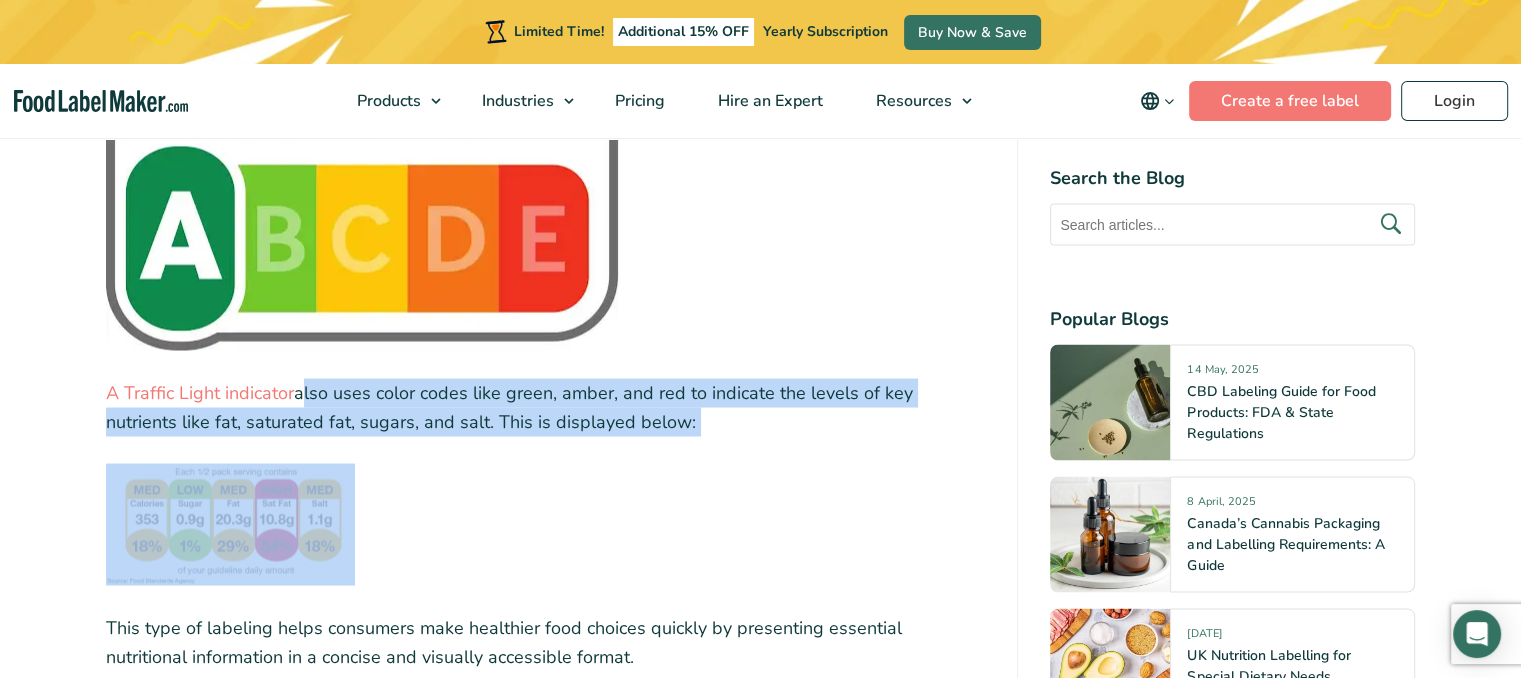 click at bounding box center [546, 524] 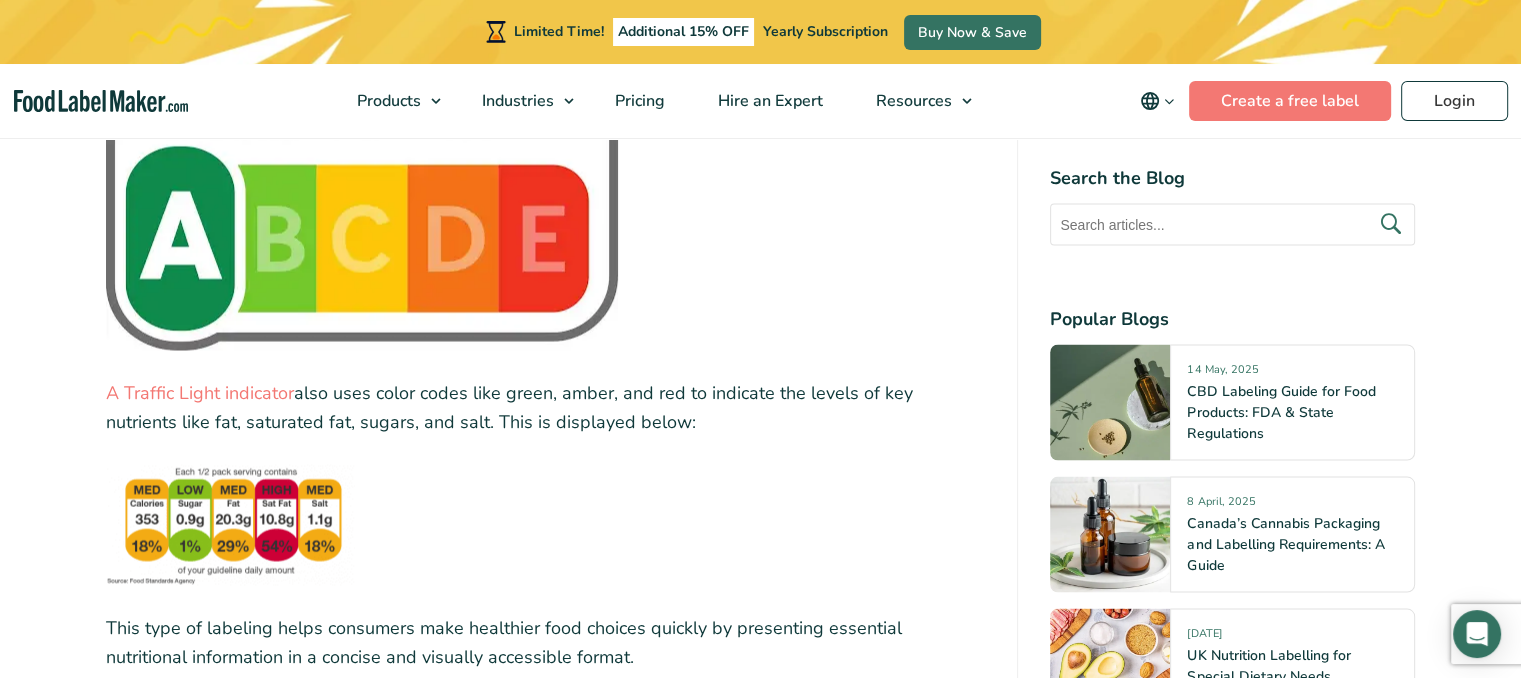 click at bounding box center [546, 524] 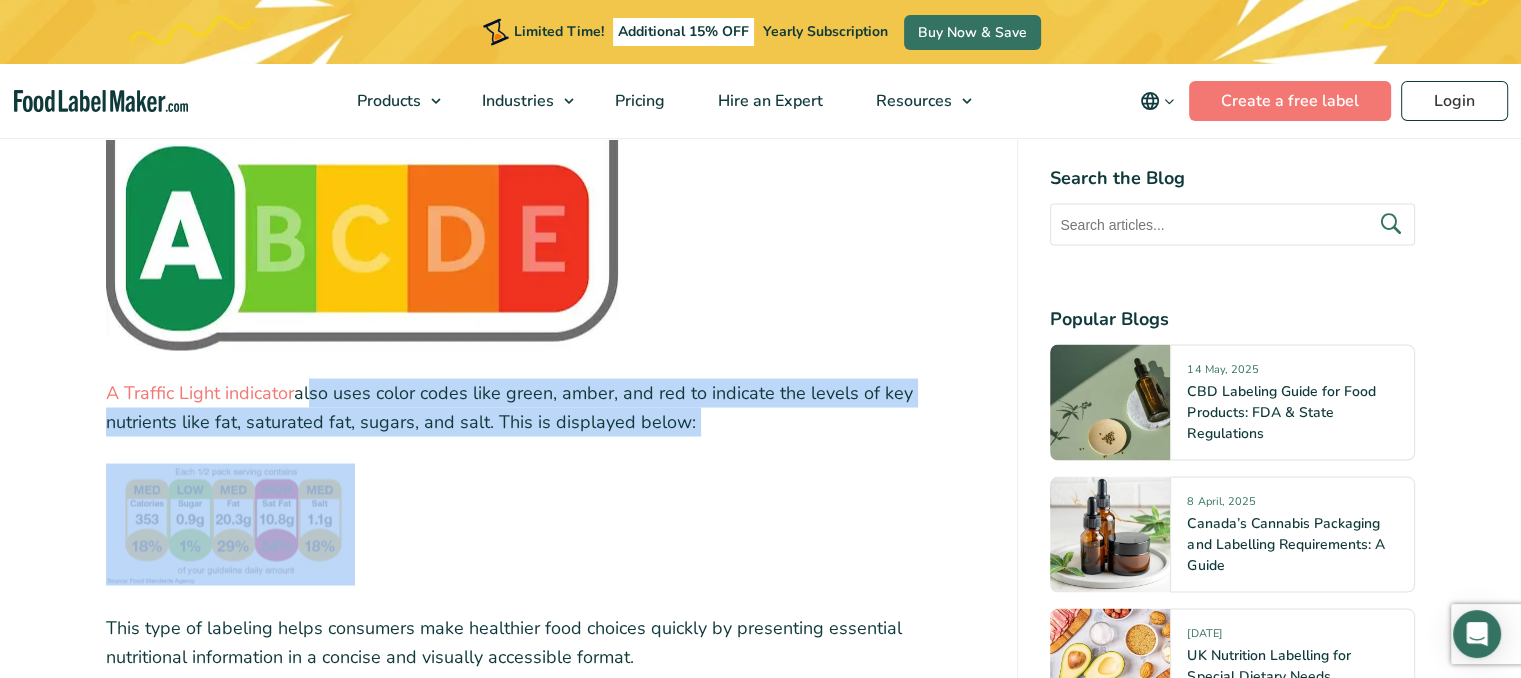 drag, startPoint x: 302, startPoint y: 393, endPoint x: 594, endPoint y: 440, distance: 295.75836 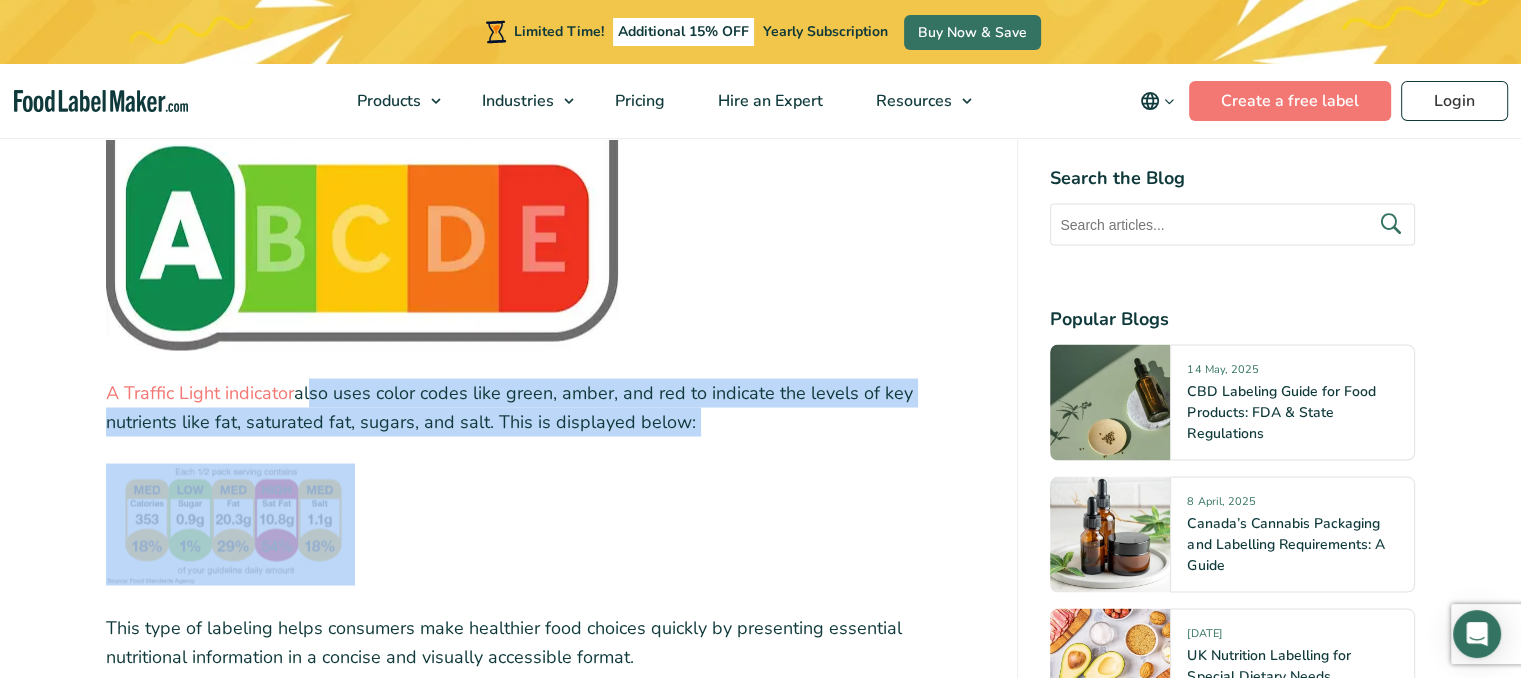 click on "For businesses in the food and beverage industry, nutrition labeling is of great importance when it comes to selling and marketing your products in the EU market. European nutrition labels are a way to present accurate and comprehensive information to consumers. Not only do they highlight the nutritional composition of food but they aim to help consumers make more informed decisions when it comes to their health and diet. The European Commission (EC) has set certain regulations for how EU nutrition labels should be presented on food packaging, and how this transparency and clear labeling best serves consumers. Labeling software can also assist businesses with the correct compliance steps and make their operations more efficient in the long run.
Table of Contents
Toggle
EU Nutrition Templates Which Format Should You Use? Easy Compliance Conclusion
TLDR
EU Nutrition Facts Labels Importance for Businesses:
Types of Labels:" at bounding box center (546, 175) 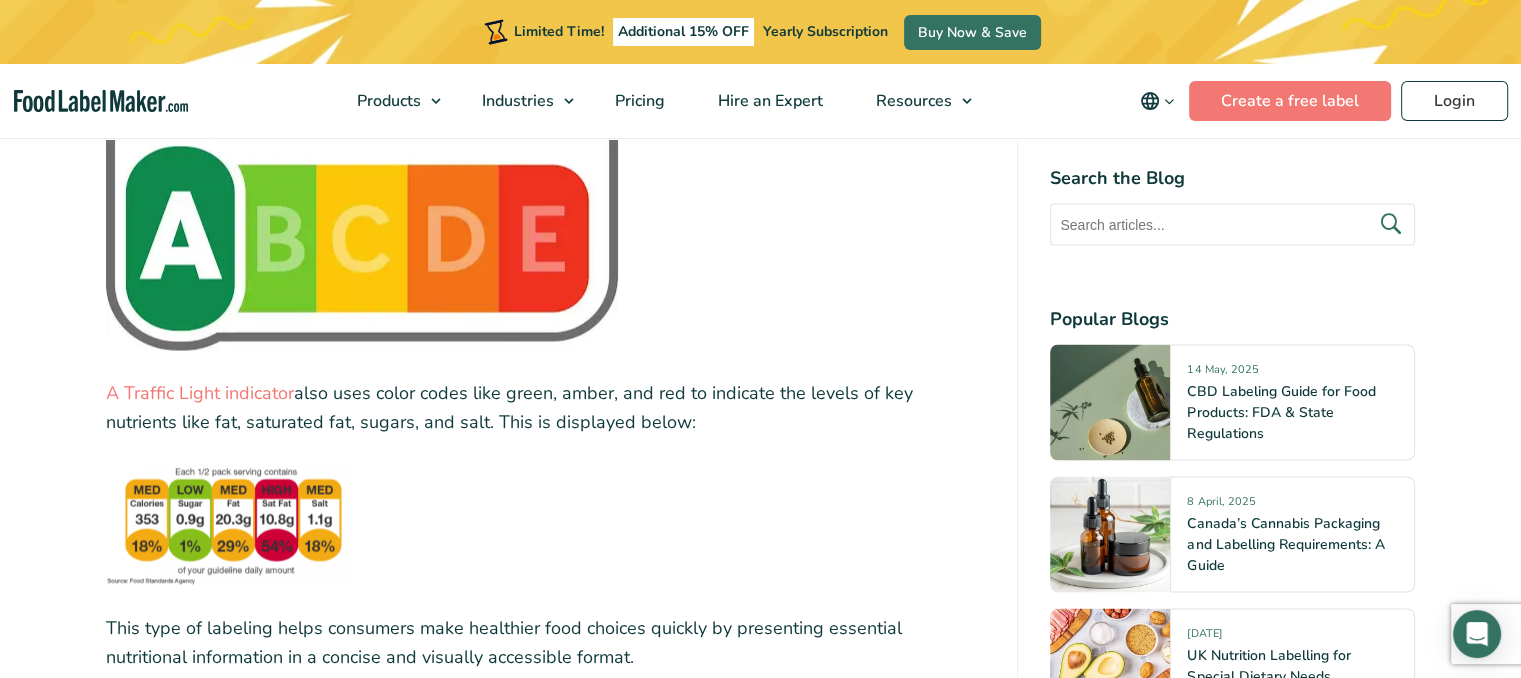 click on "A Traffic Light indicator  also uses color codes like green, amber, and red to indicate the levels of key nutrients like fat, saturated fat, sugars, and salt. This is displayed below:" at bounding box center (546, 407) 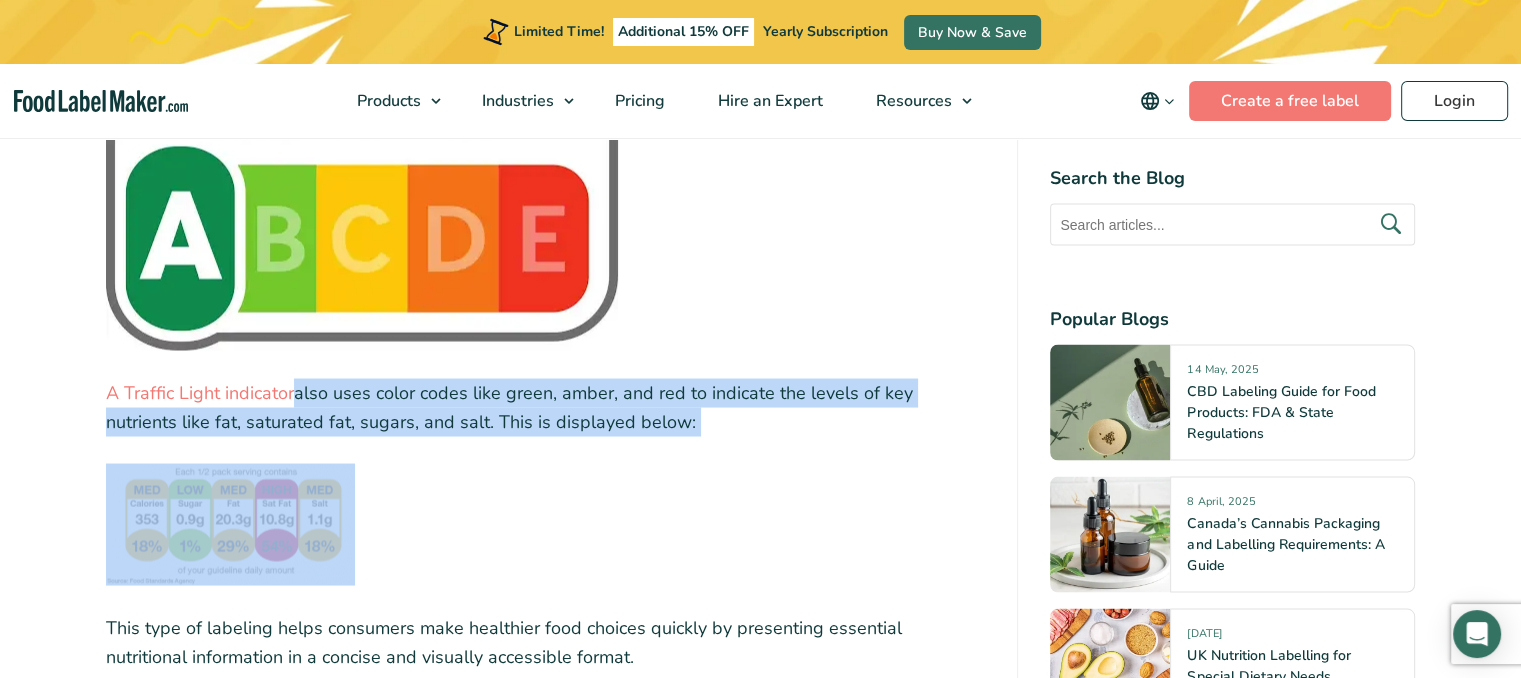 drag, startPoint x: 294, startPoint y: 390, endPoint x: 561, endPoint y: 433, distance: 270.44037 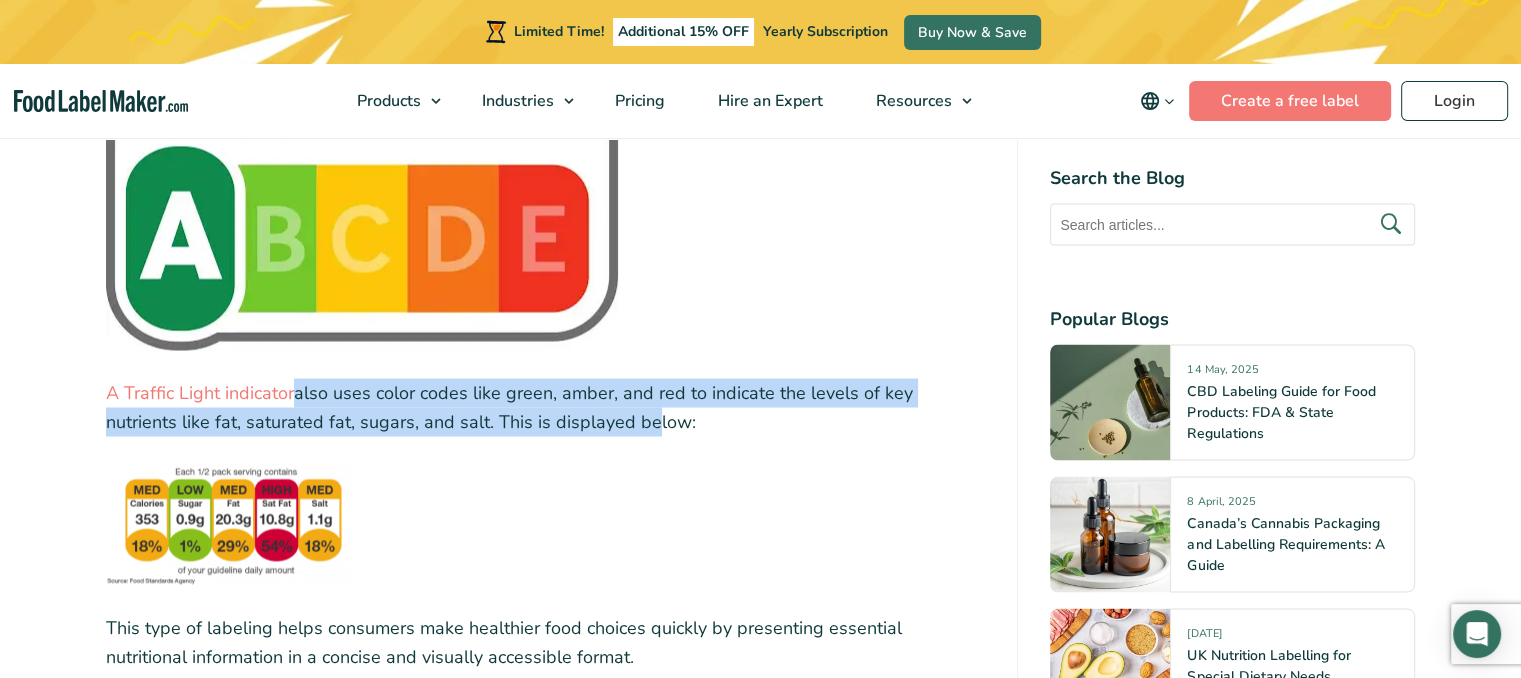 copy on "also uses color codes like green, amber, and red to indicate the levels of key nutrients like fat, saturated fat, sugars, and salt. This is displayed b" 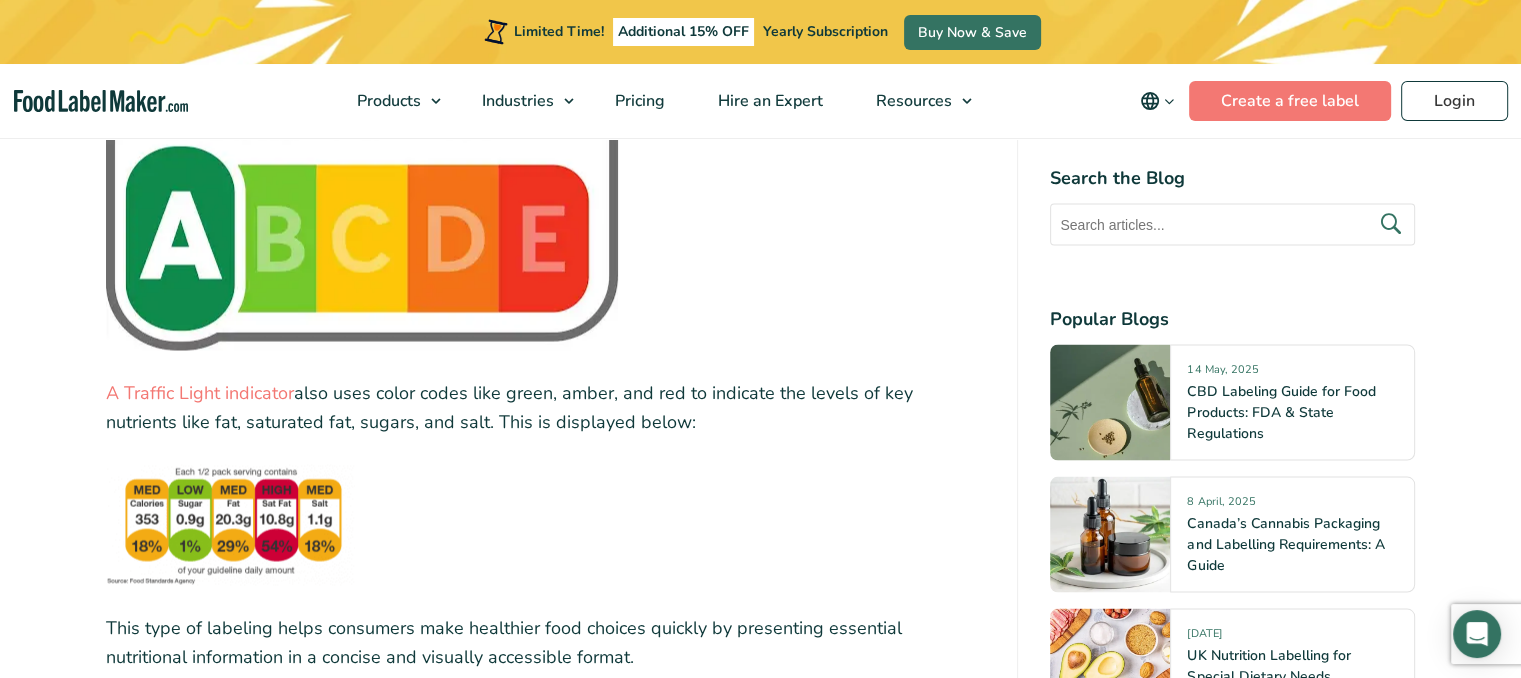 click at bounding box center [546, 524] 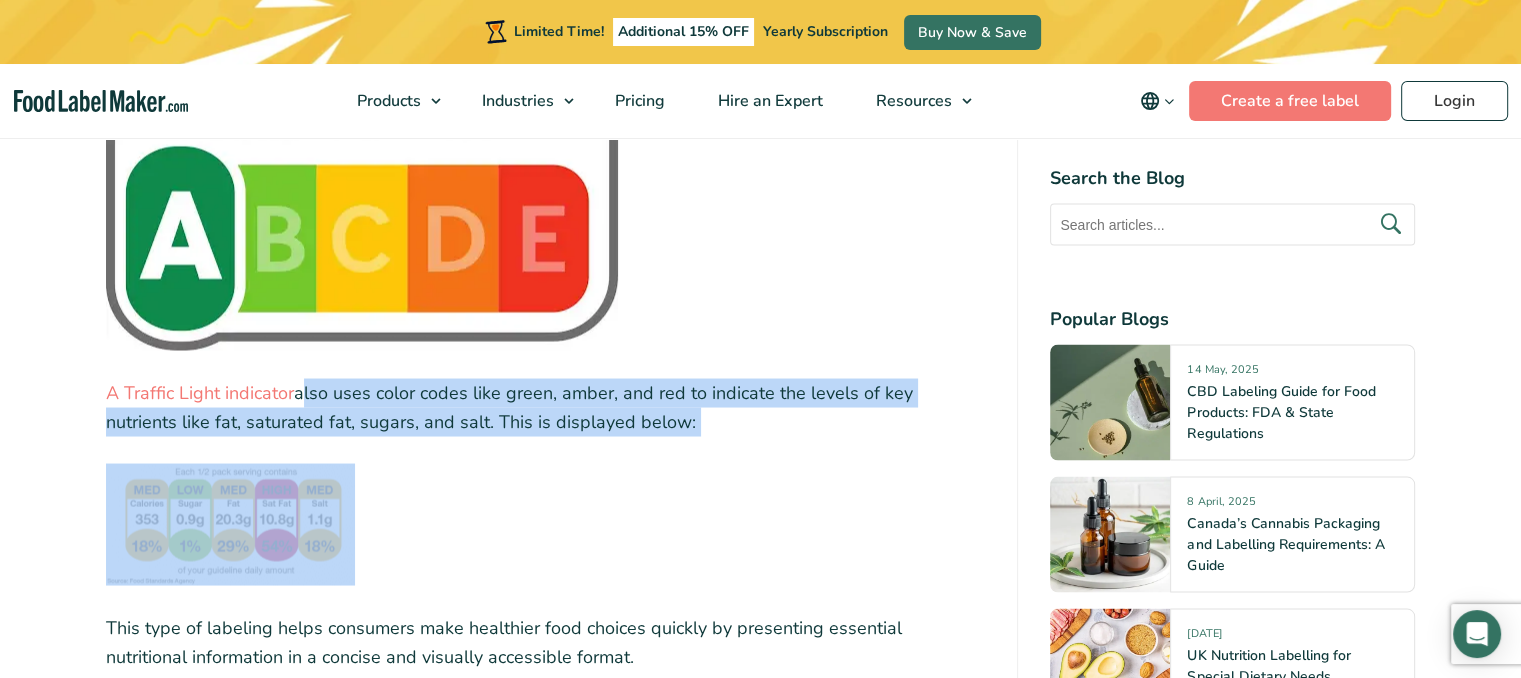 drag, startPoint x: 301, startPoint y: 391, endPoint x: 676, endPoint y: 448, distance: 379.30725 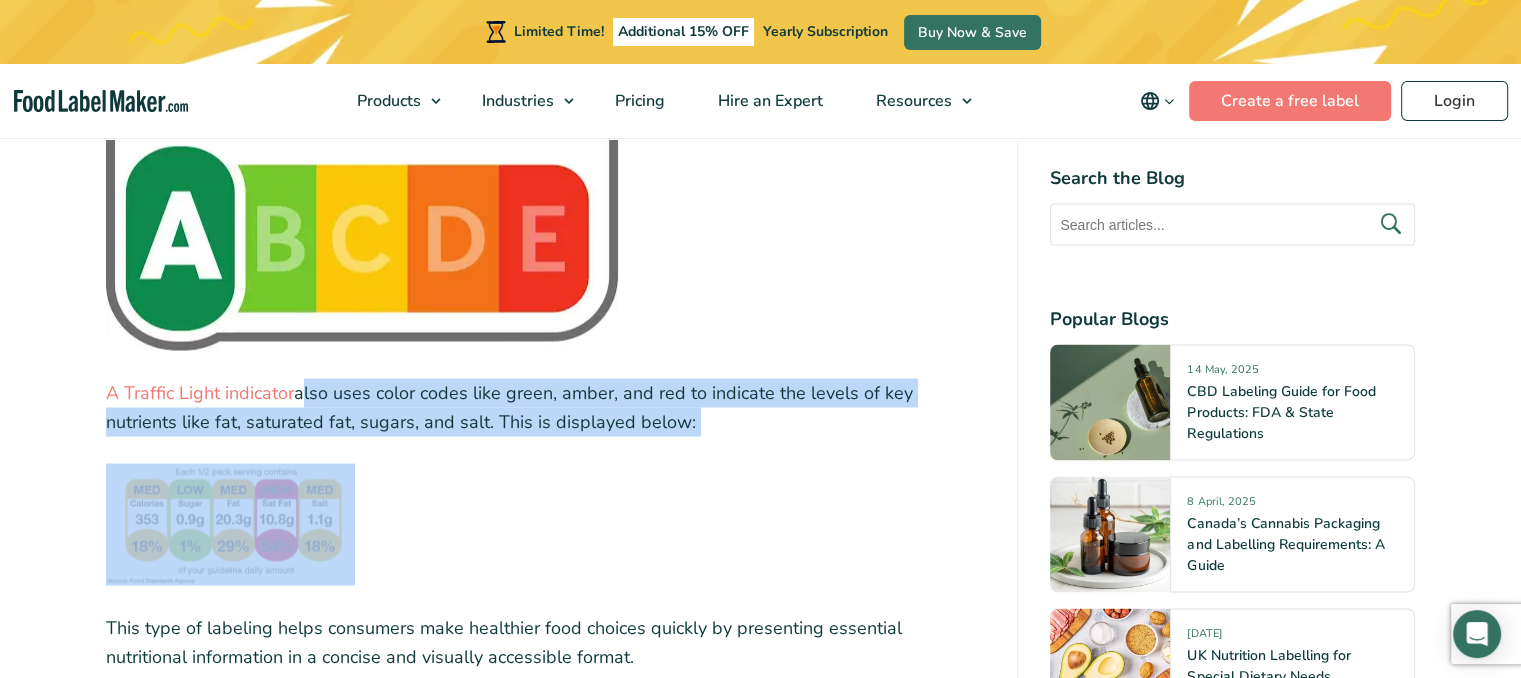copy on "also uses color codes like green, amber, and red to indicate the levels of key nutrients like fat, saturated fat, sugars, and salt. This is displayed below:" 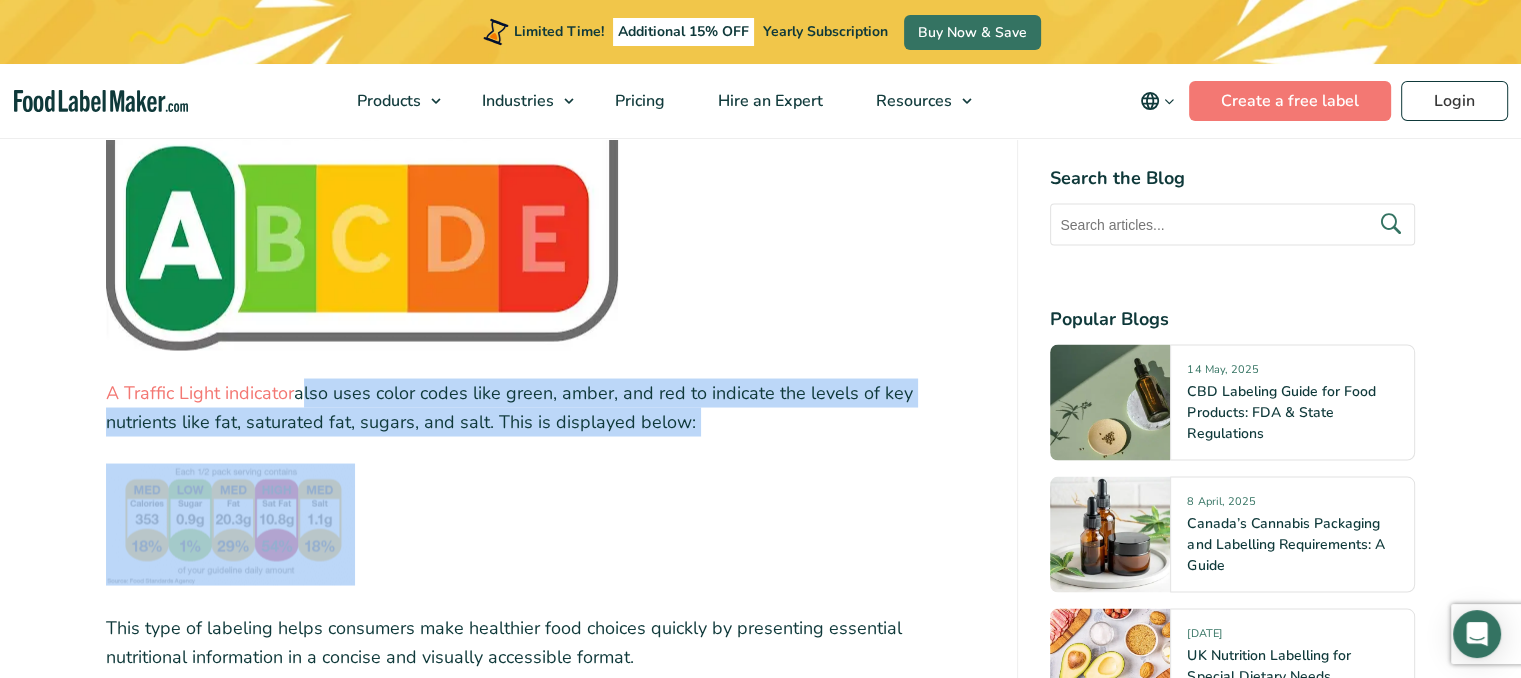 click at bounding box center (230, 524) 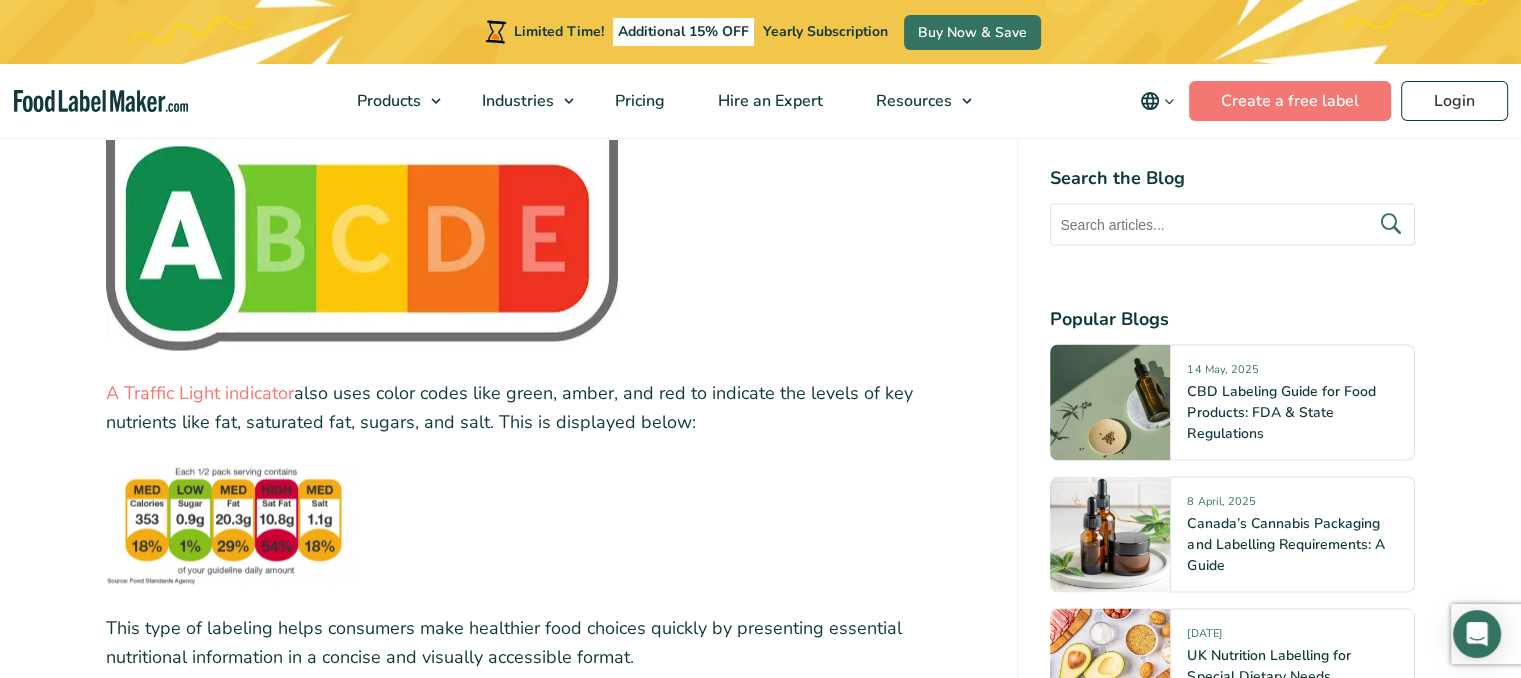 click at bounding box center [546, 524] 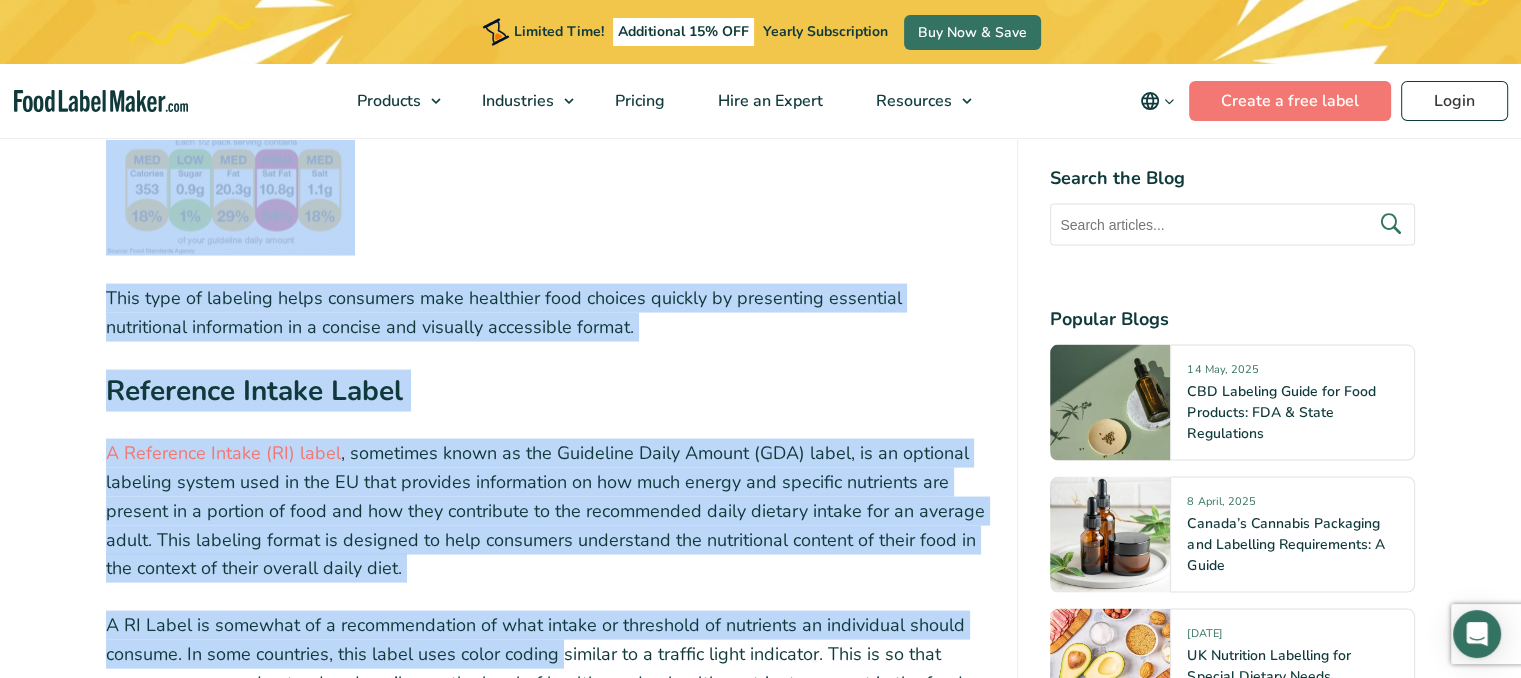 scroll, scrollTop: 4064, scrollLeft: 0, axis: vertical 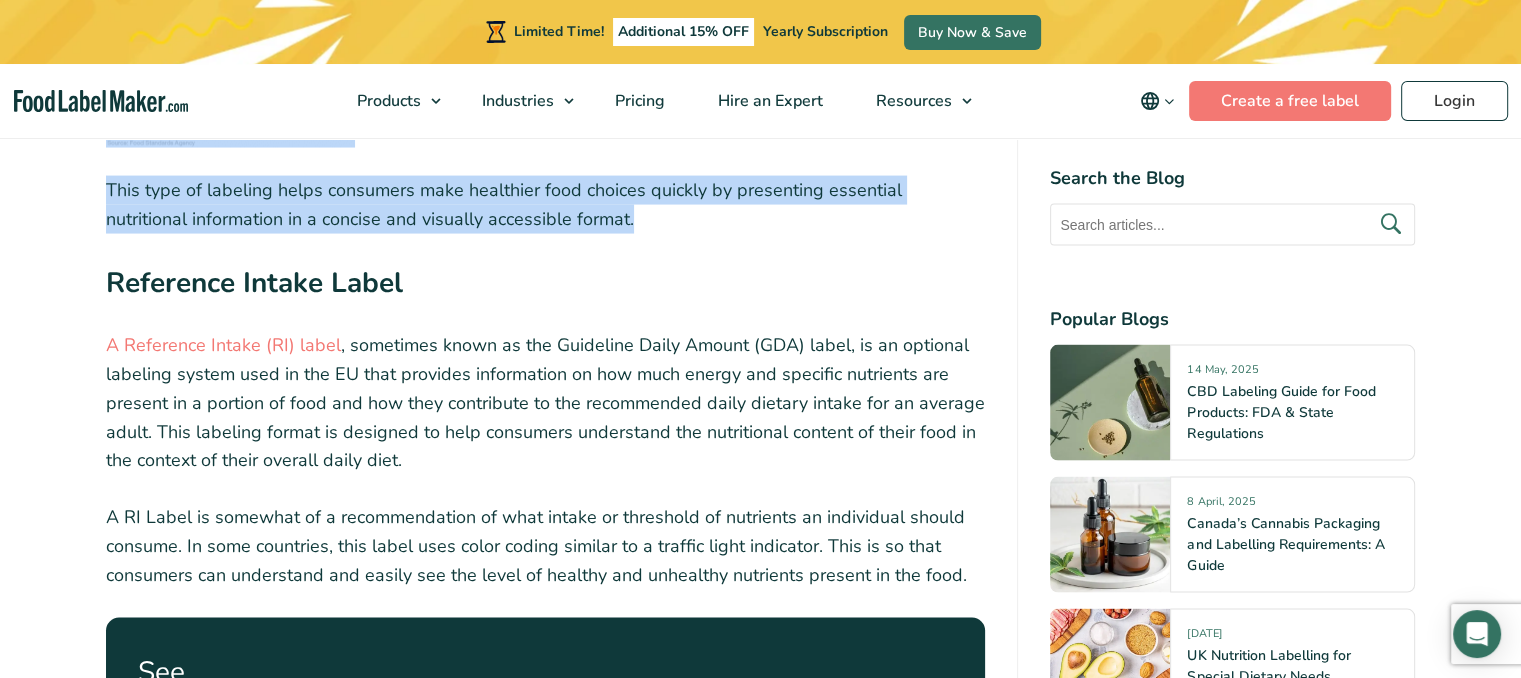drag, startPoint x: 416, startPoint y: 422, endPoint x: 580, endPoint y: 205, distance: 272.00183 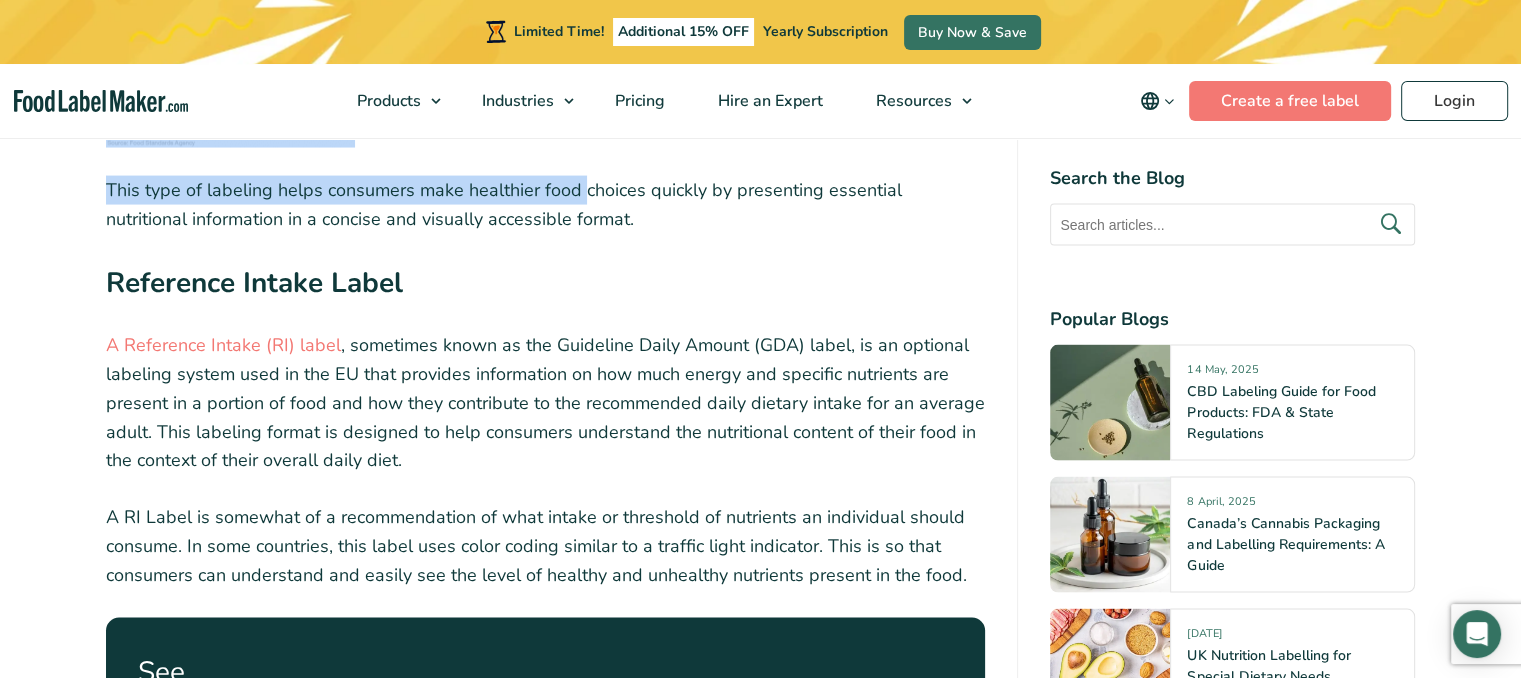 copy on "This is displayed below:
This type of labeling helps consumers make healthier food" 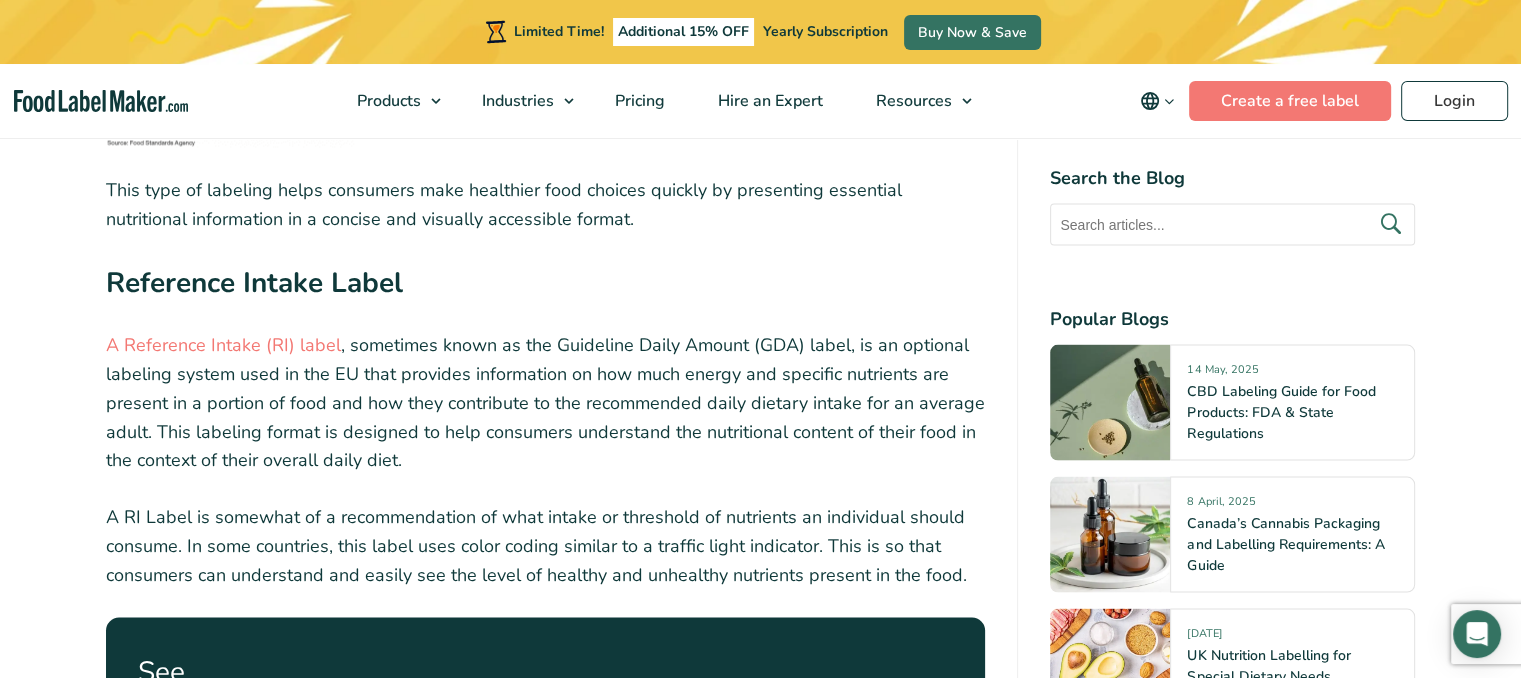 click on "This type of labeling helps consumers make healthier food choices quickly by presenting essential nutritional information in a concise and visually accessible format." at bounding box center (546, 205) 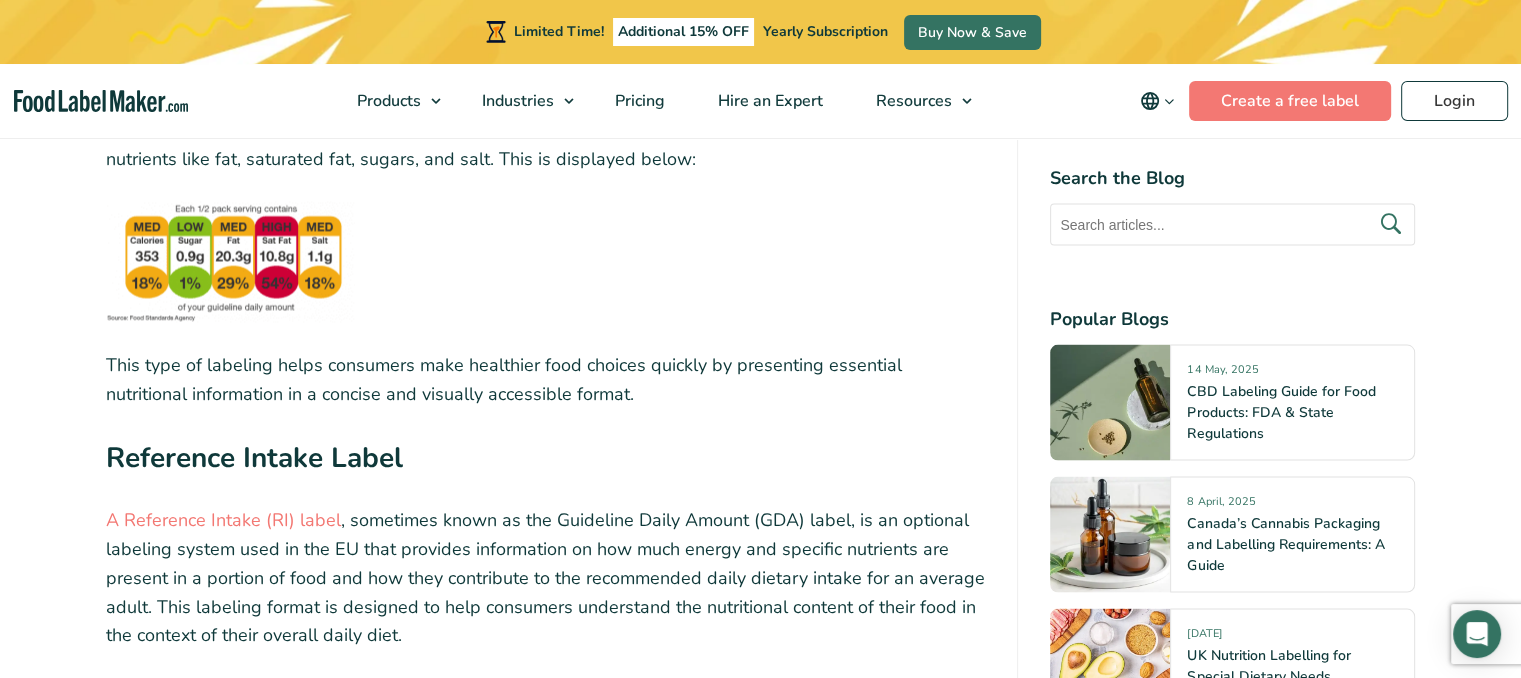 scroll, scrollTop: 3865, scrollLeft: 0, axis: vertical 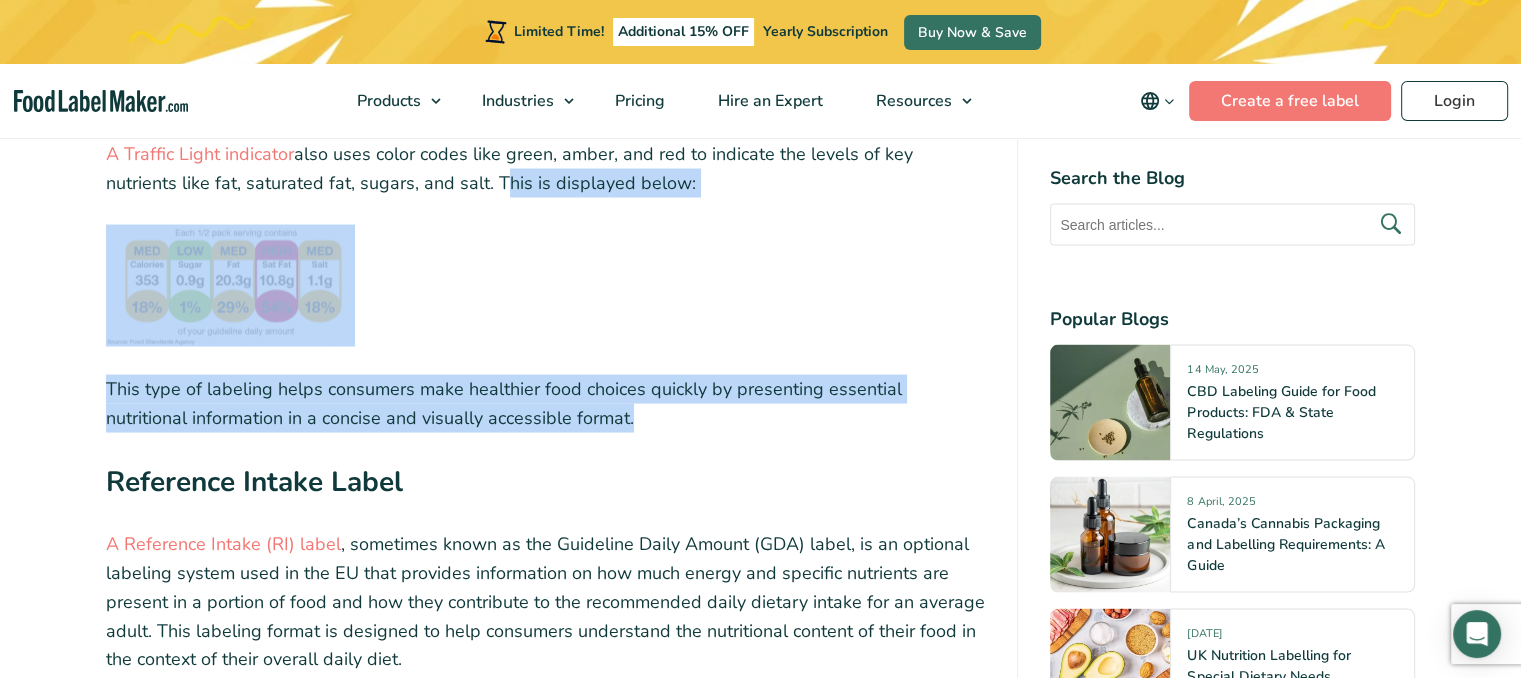 drag, startPoint x: 416, startPoint y: 178, endPoint x: 602, endPoint y: 406, distance: 294.24478 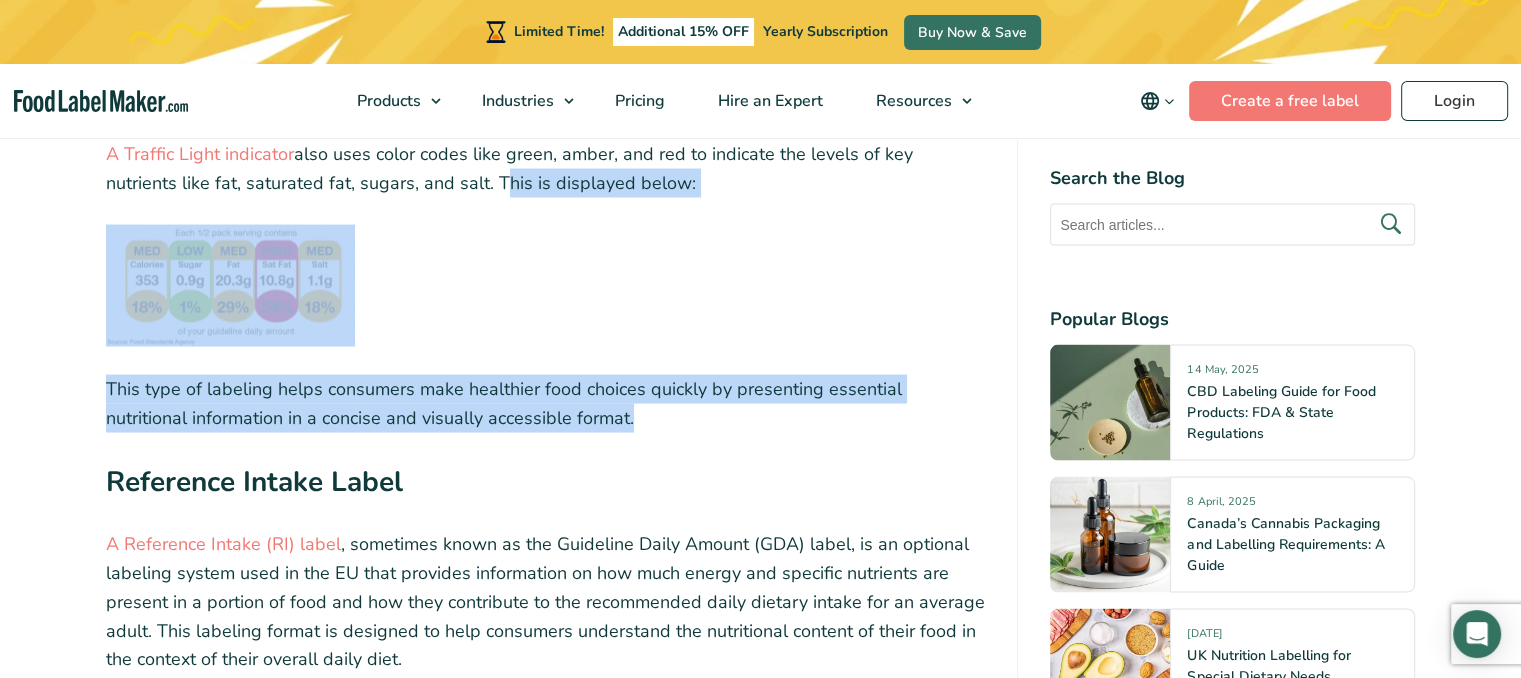 copy on "This is displayed below:
This type of labeling helps consumers make healthier food choices quickly by presenting essential nutritional information in a concise and visually accessible format." 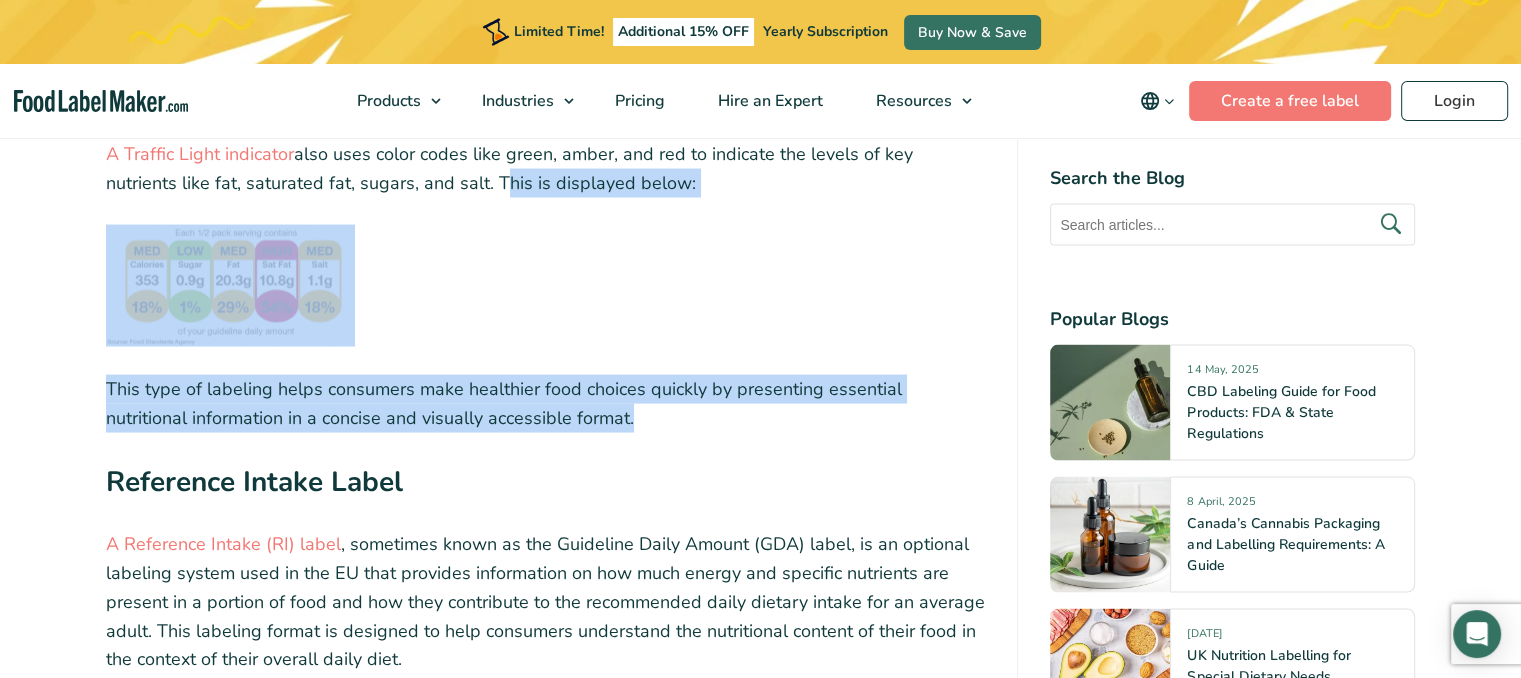 click at bounding box center [230, 286] 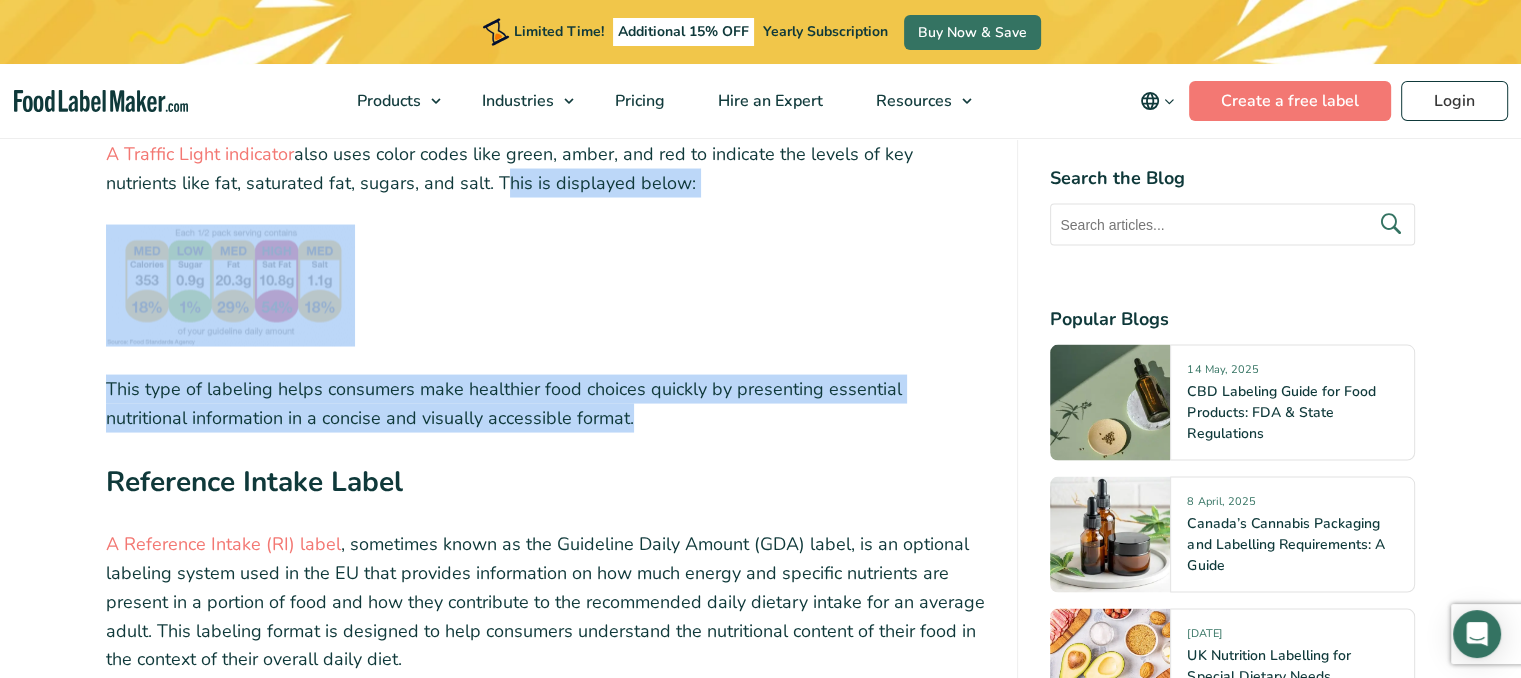 click at bounding box center (546, 286) 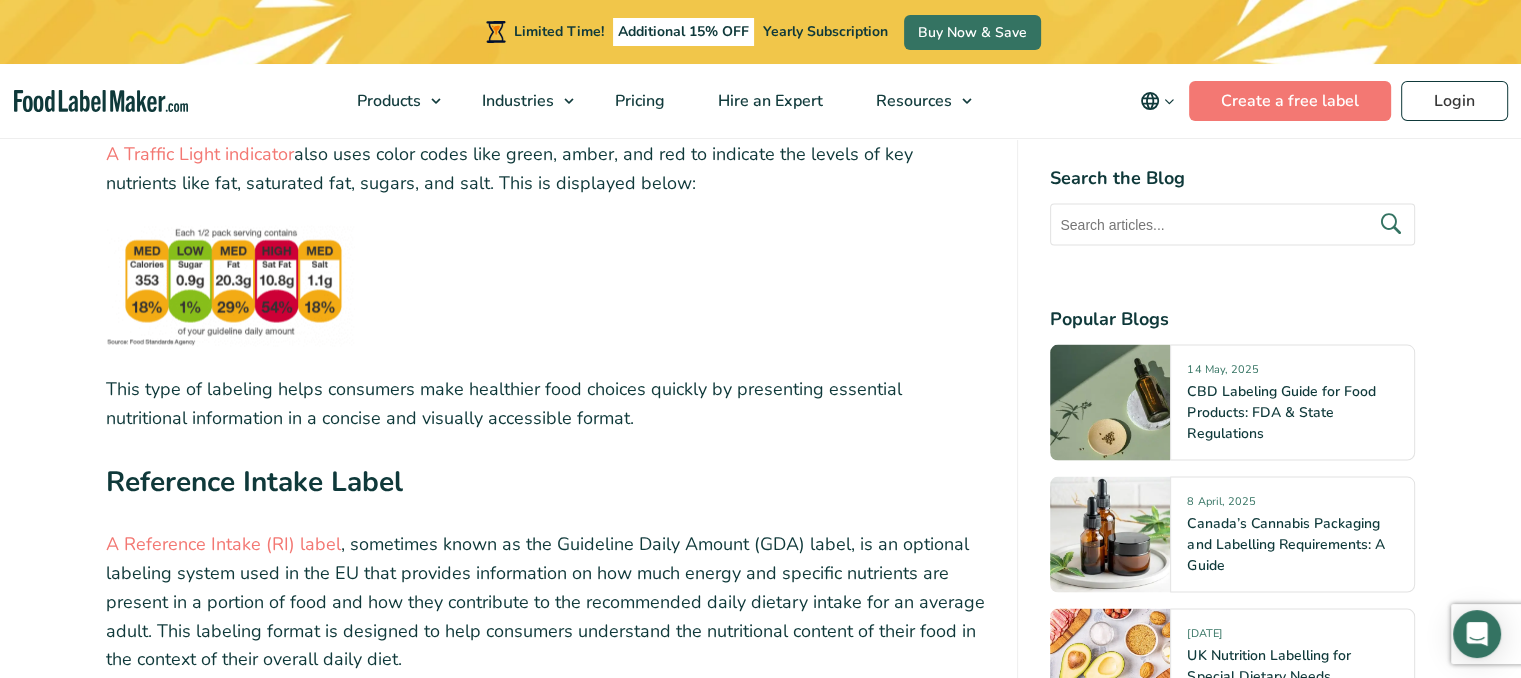 click at bounding box center [546, 286] 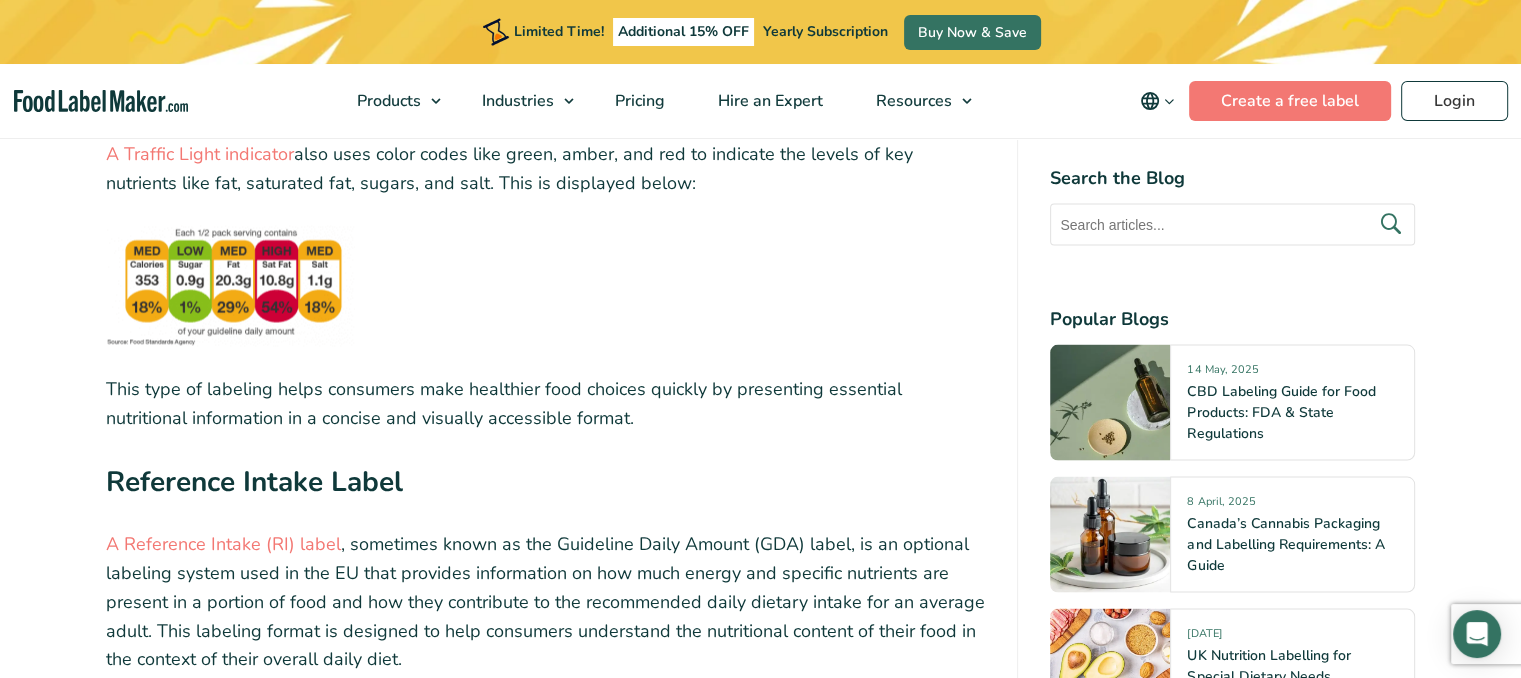 click at bounding box center (546, 286) 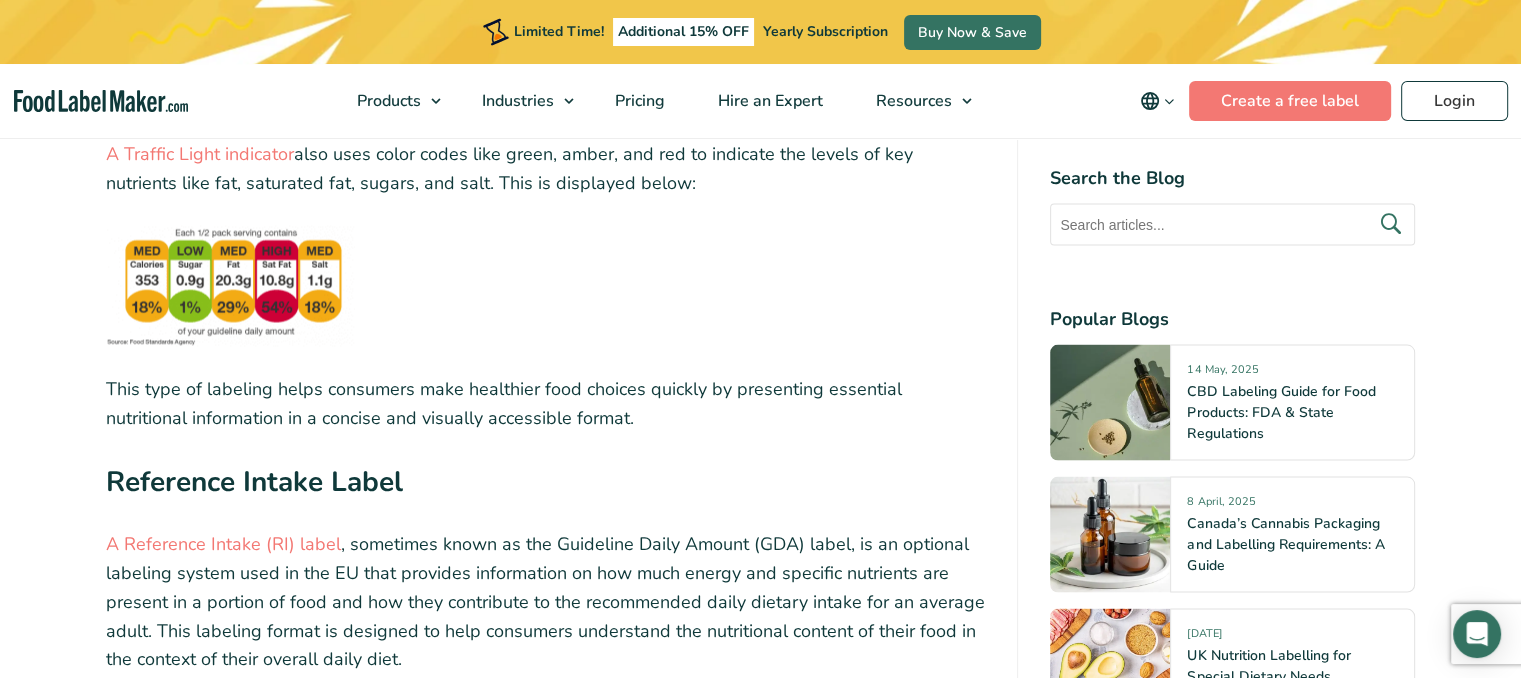 click at bounding box center (546, 286) 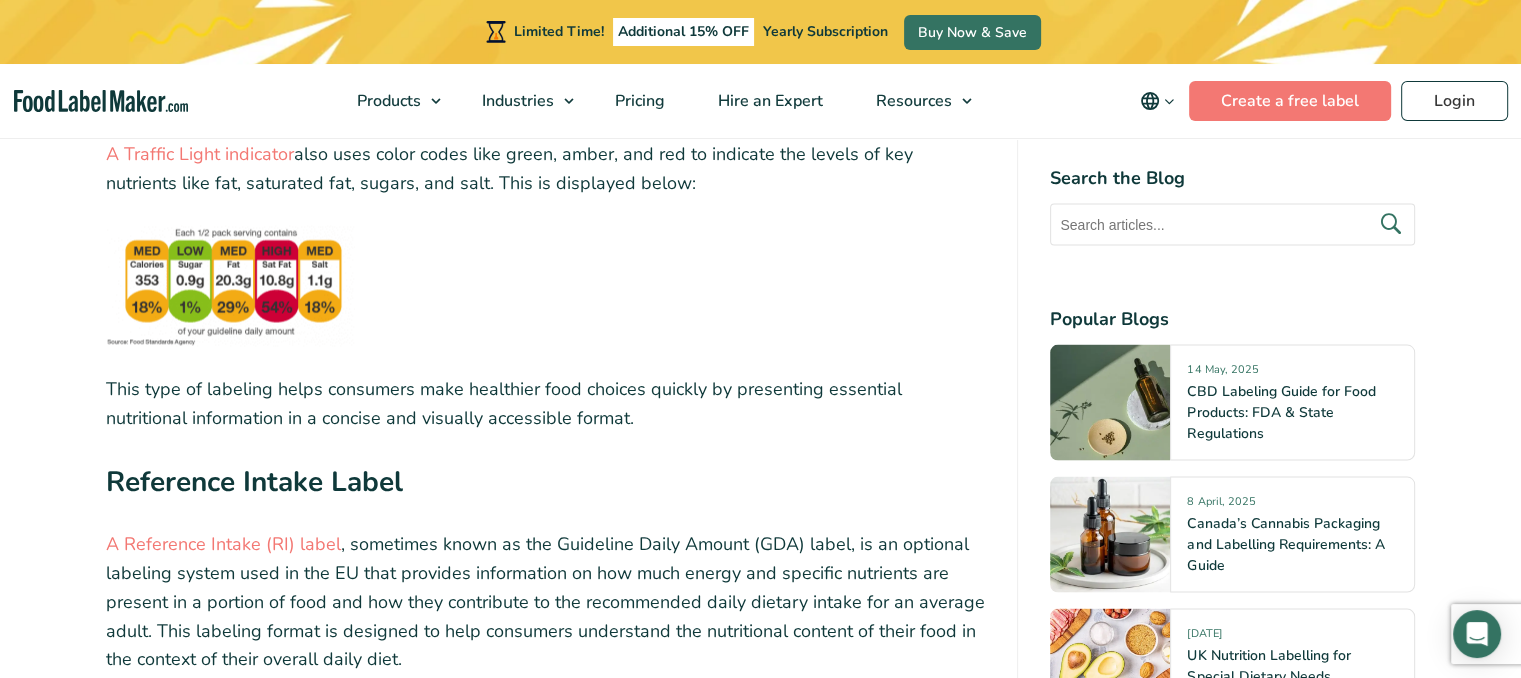 click at bounding box center (546, 286) 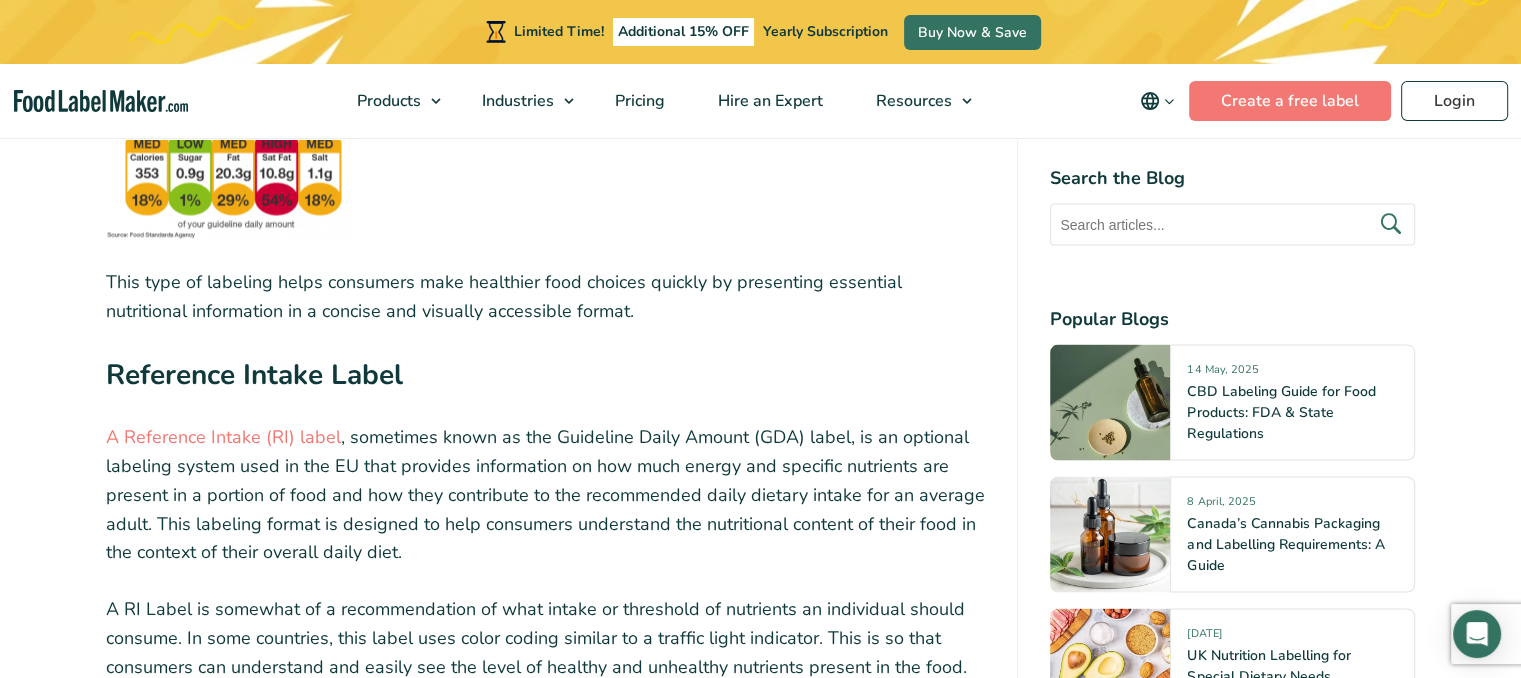 scroll, scrollTop: 3935, scrollLeft: 0, axis: vertical 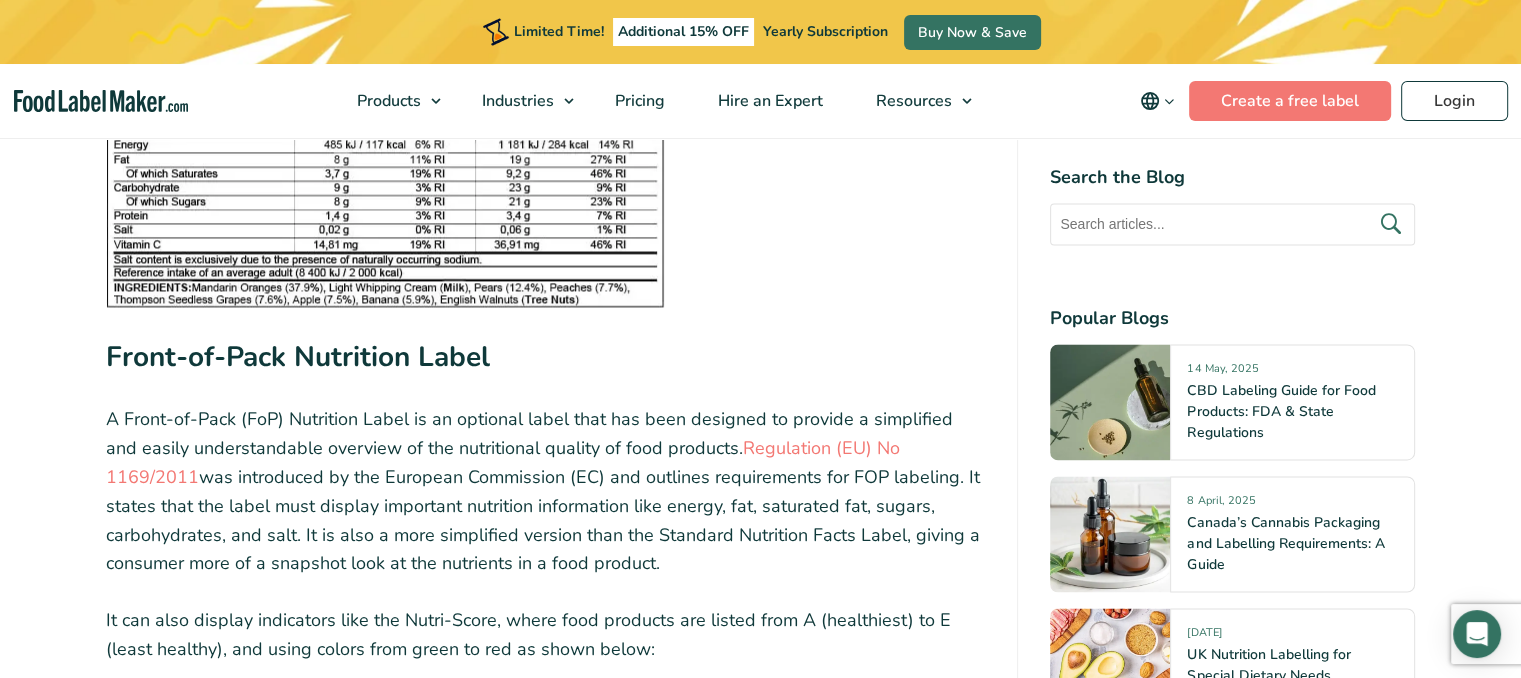 click at bounding box center (546, 199) 